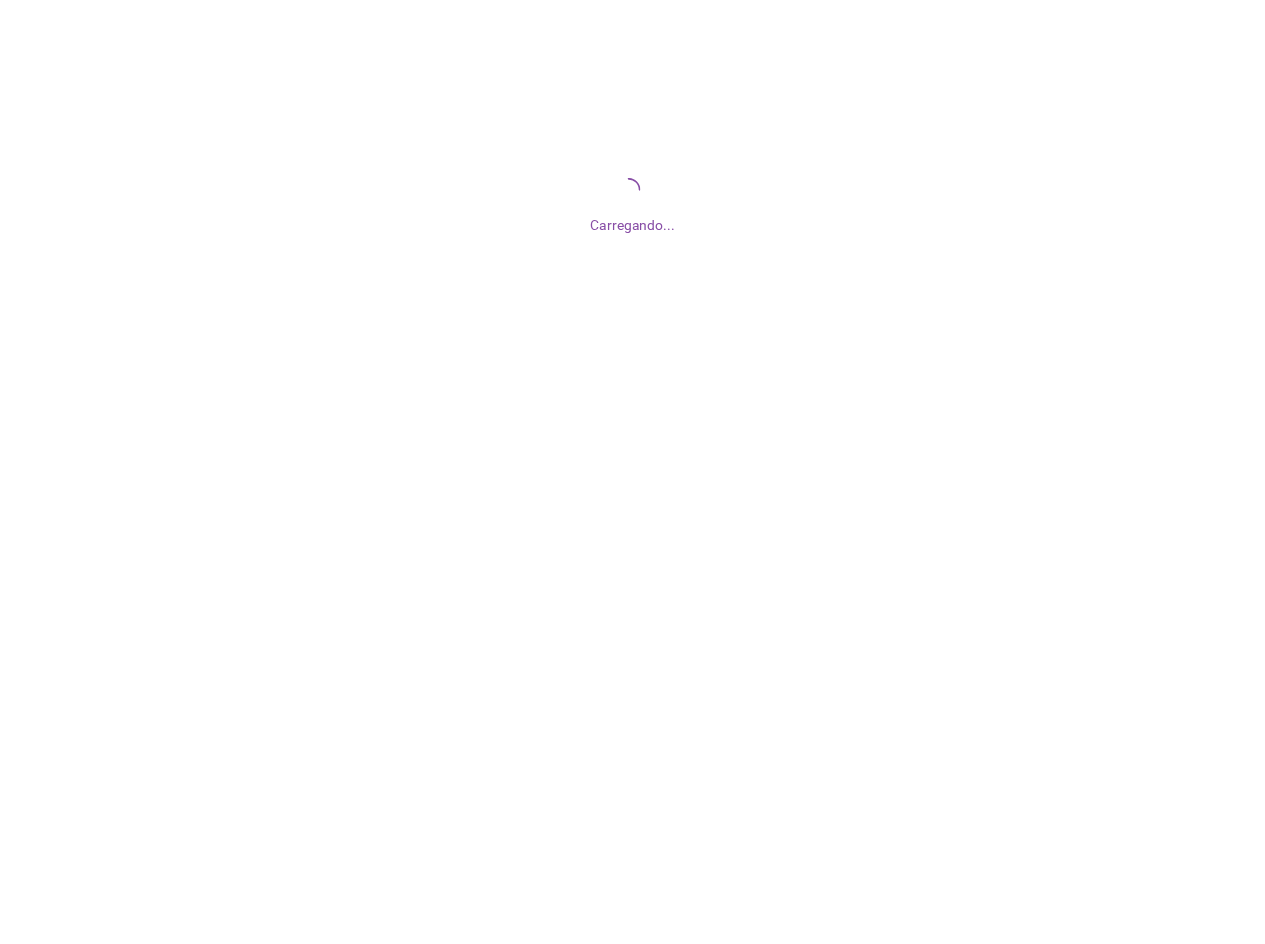 scroll, scrollTop: 0, scrollLeft: 0, axis: both 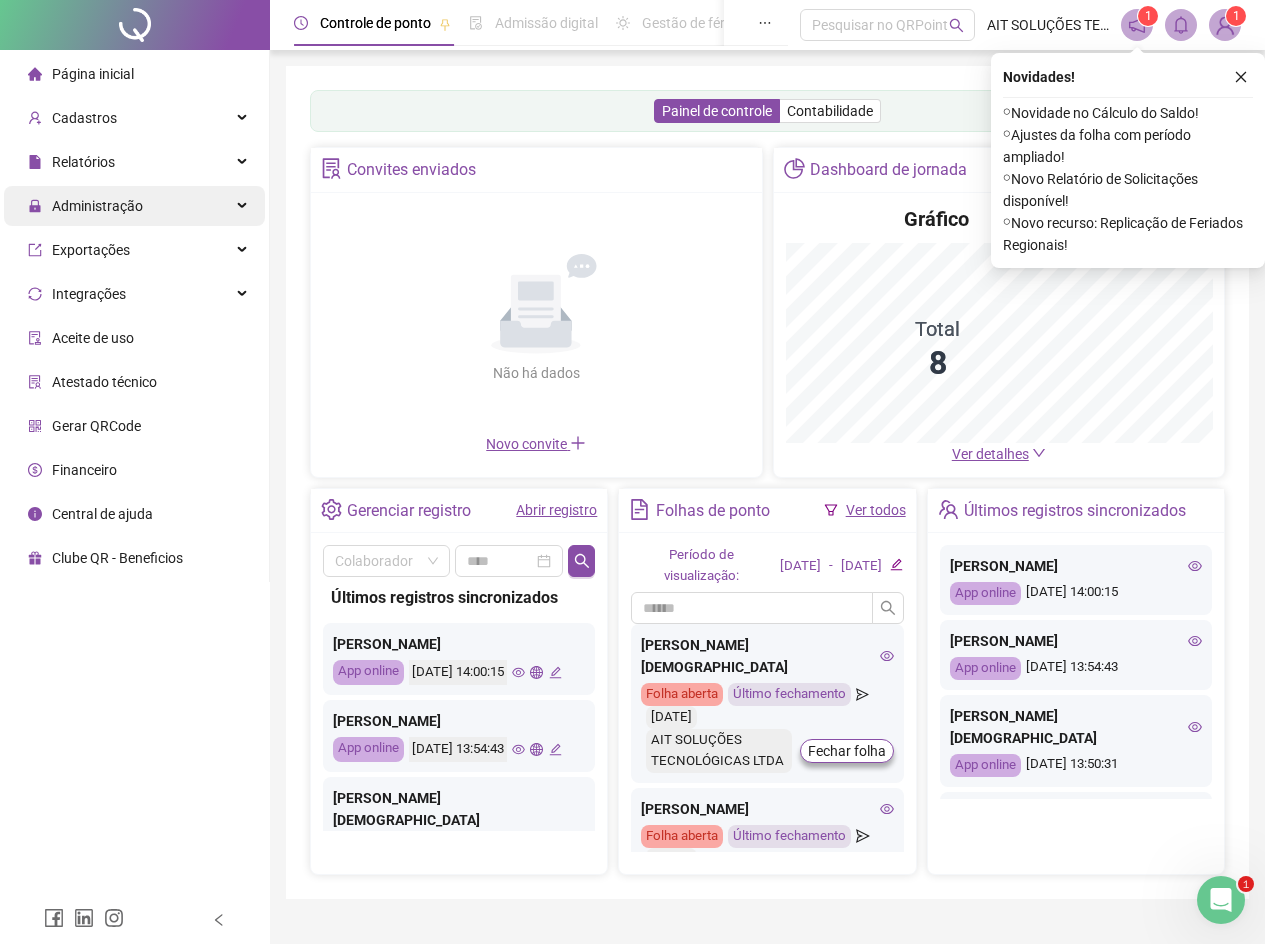 click on "Administração" at bounding box center [97, 206] 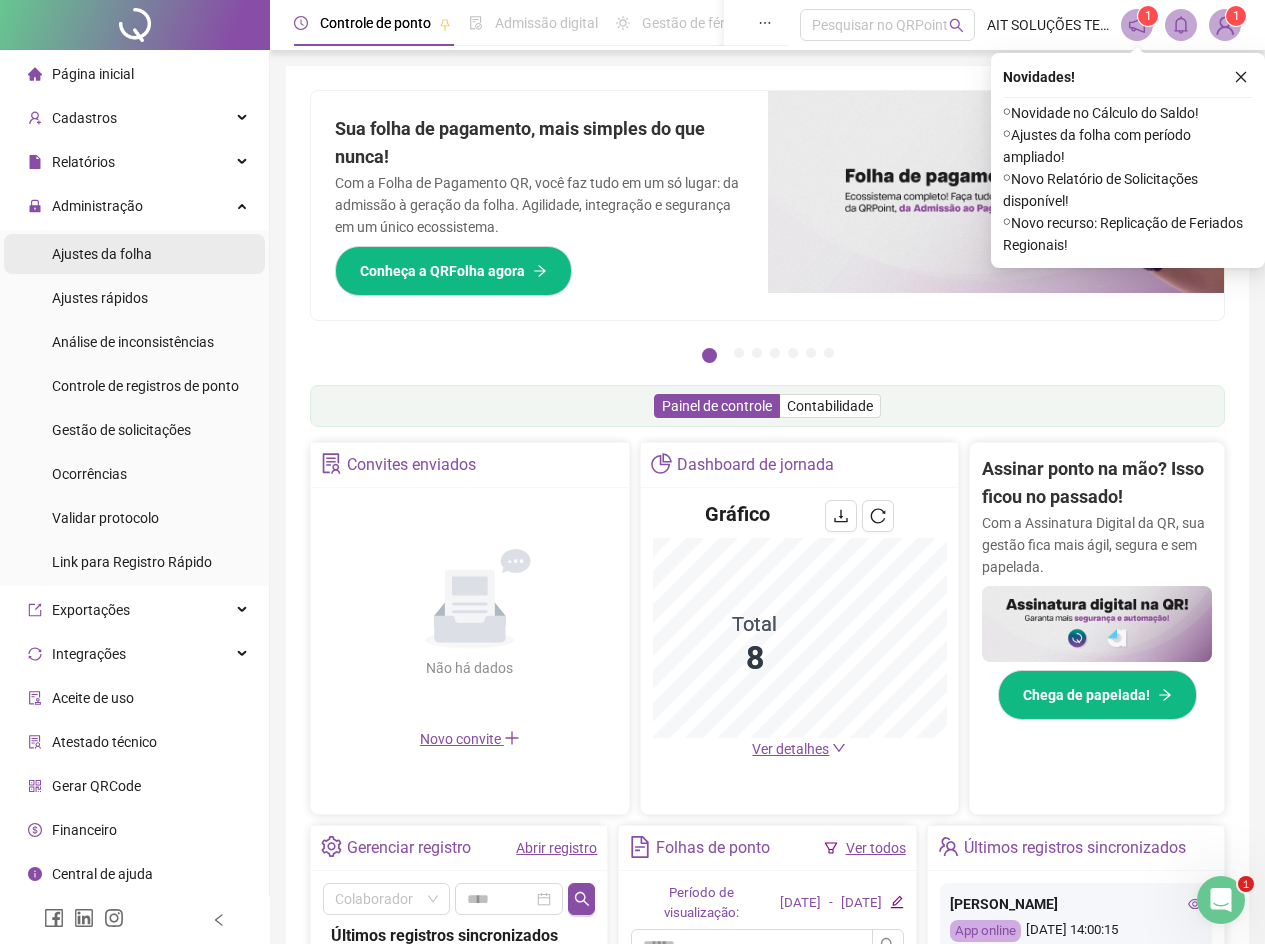 click on "Ajustes da folha" at bounding box center (102, 254) 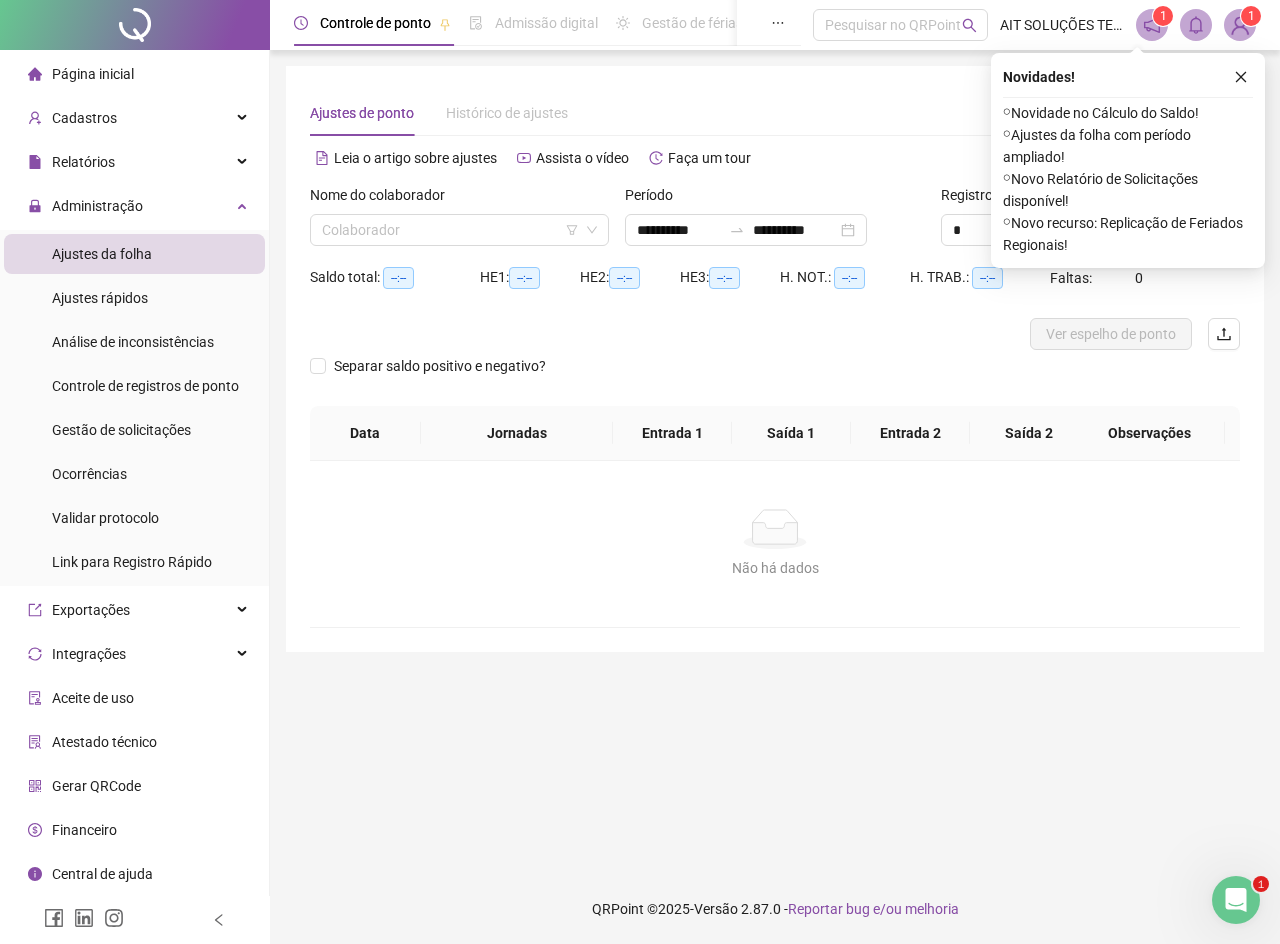 click 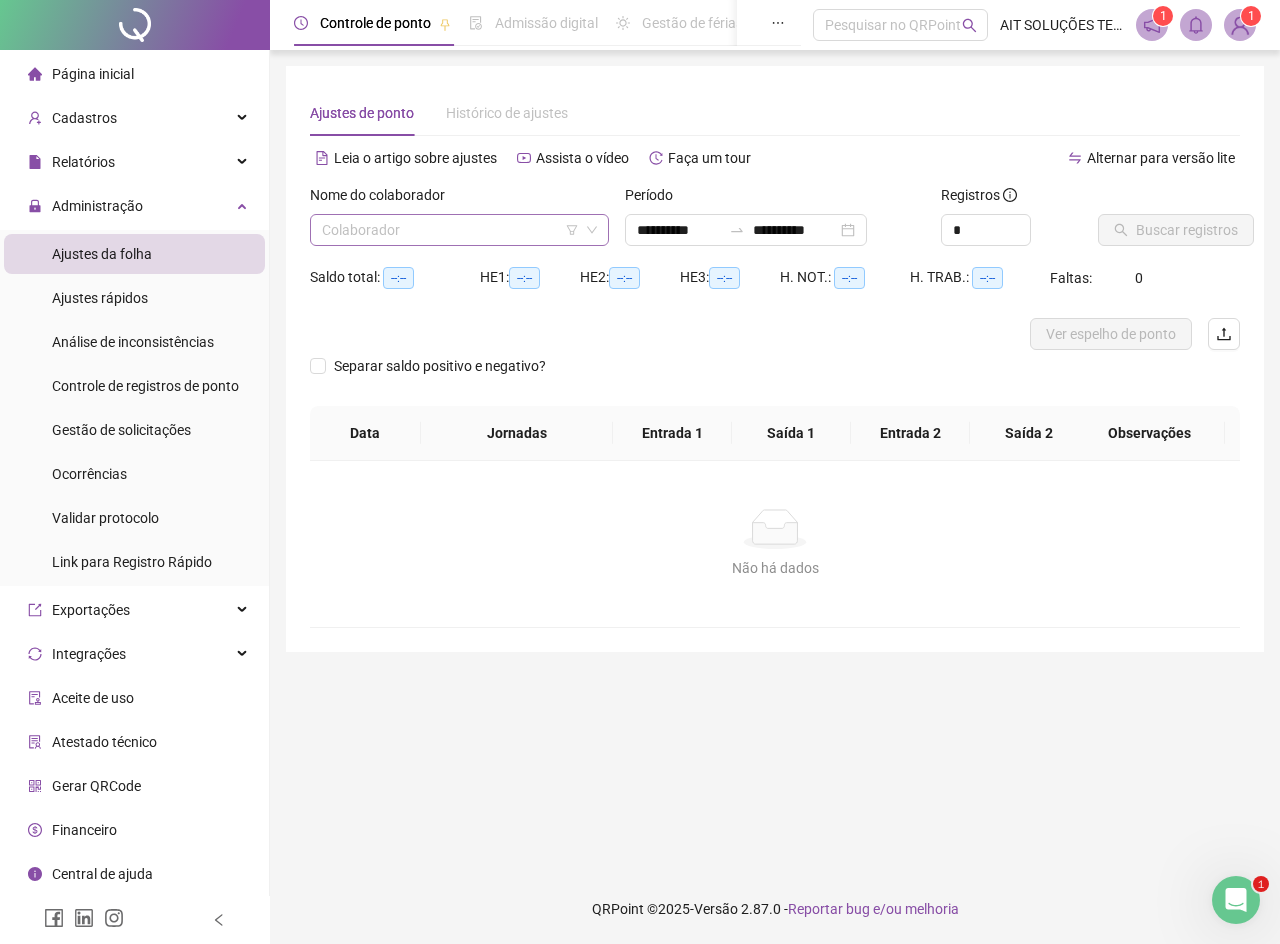 click at bounding box center [453, 230] 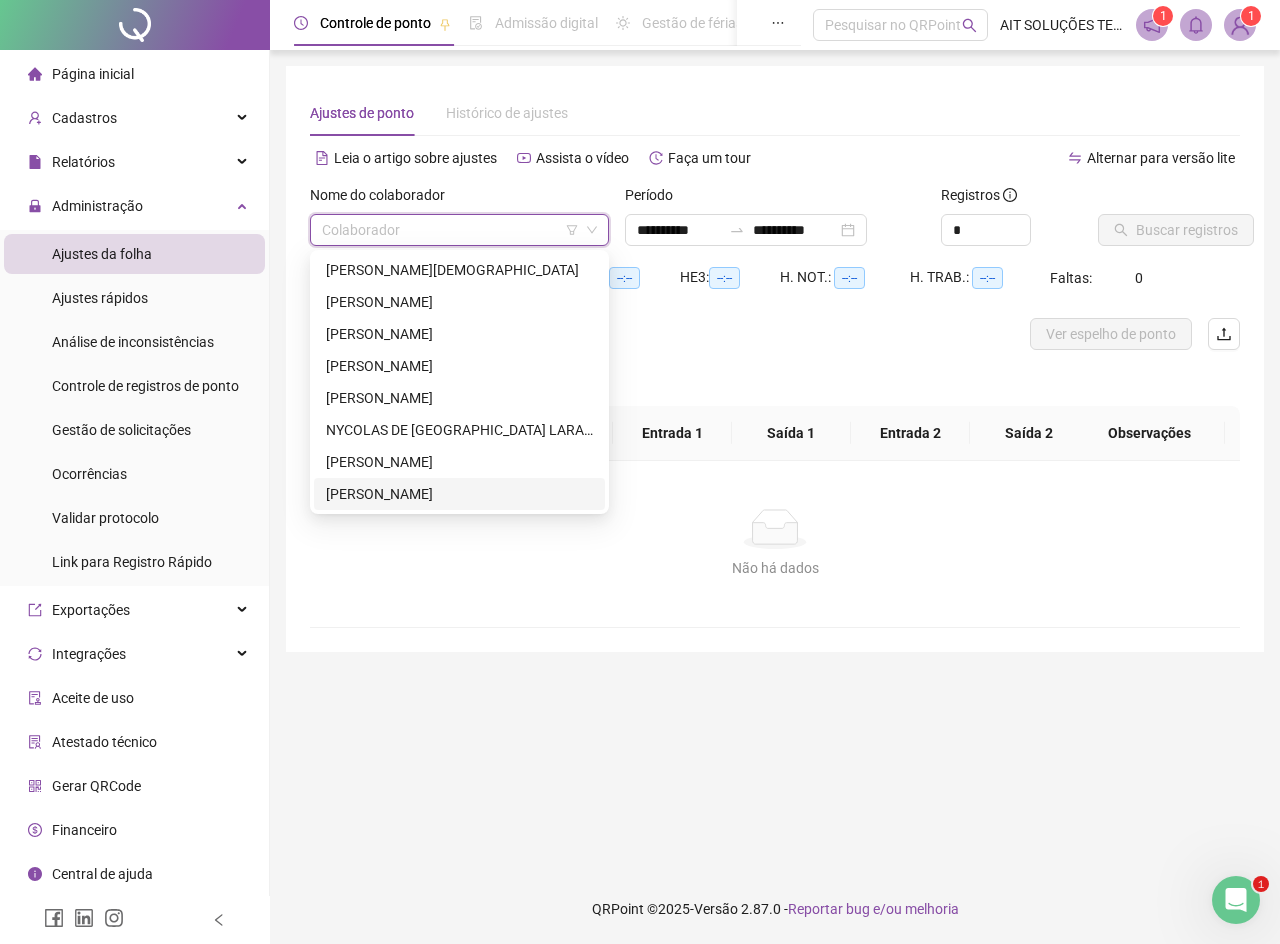 click on "[PERSON_NAME]" at bounding box center (459, 494) 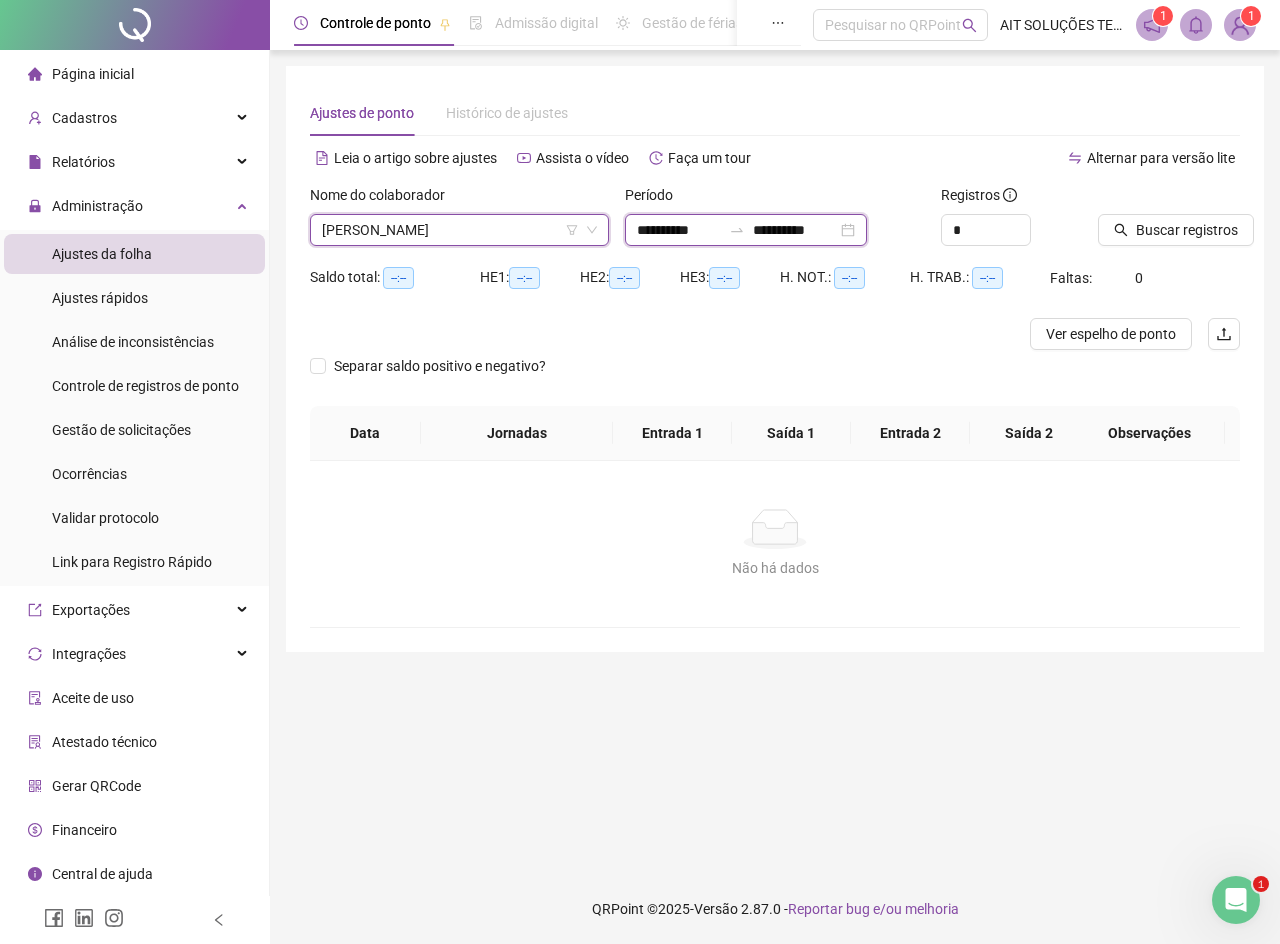 click on "**********" at bounding box center [795, 230] 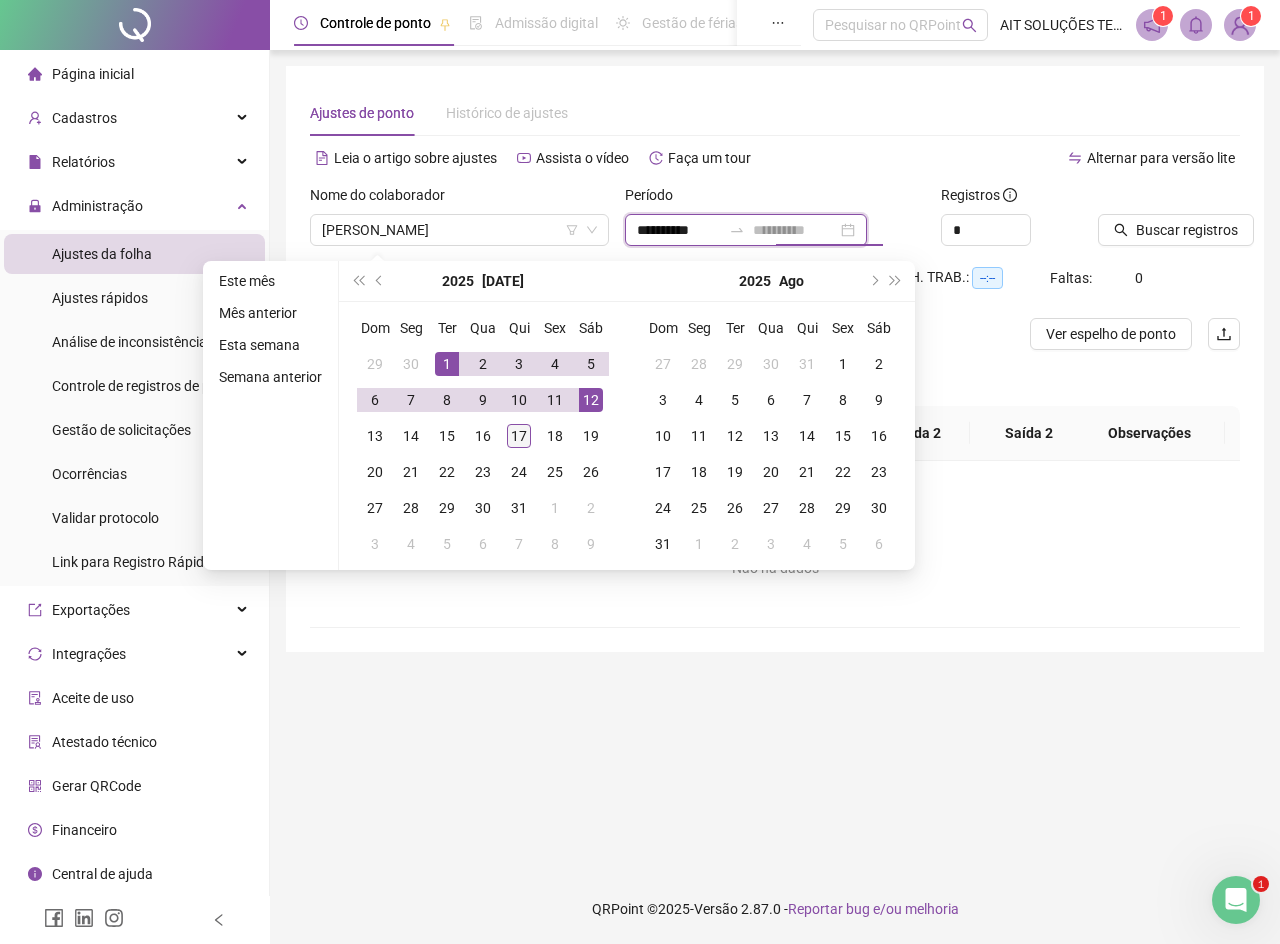 type on "**********" 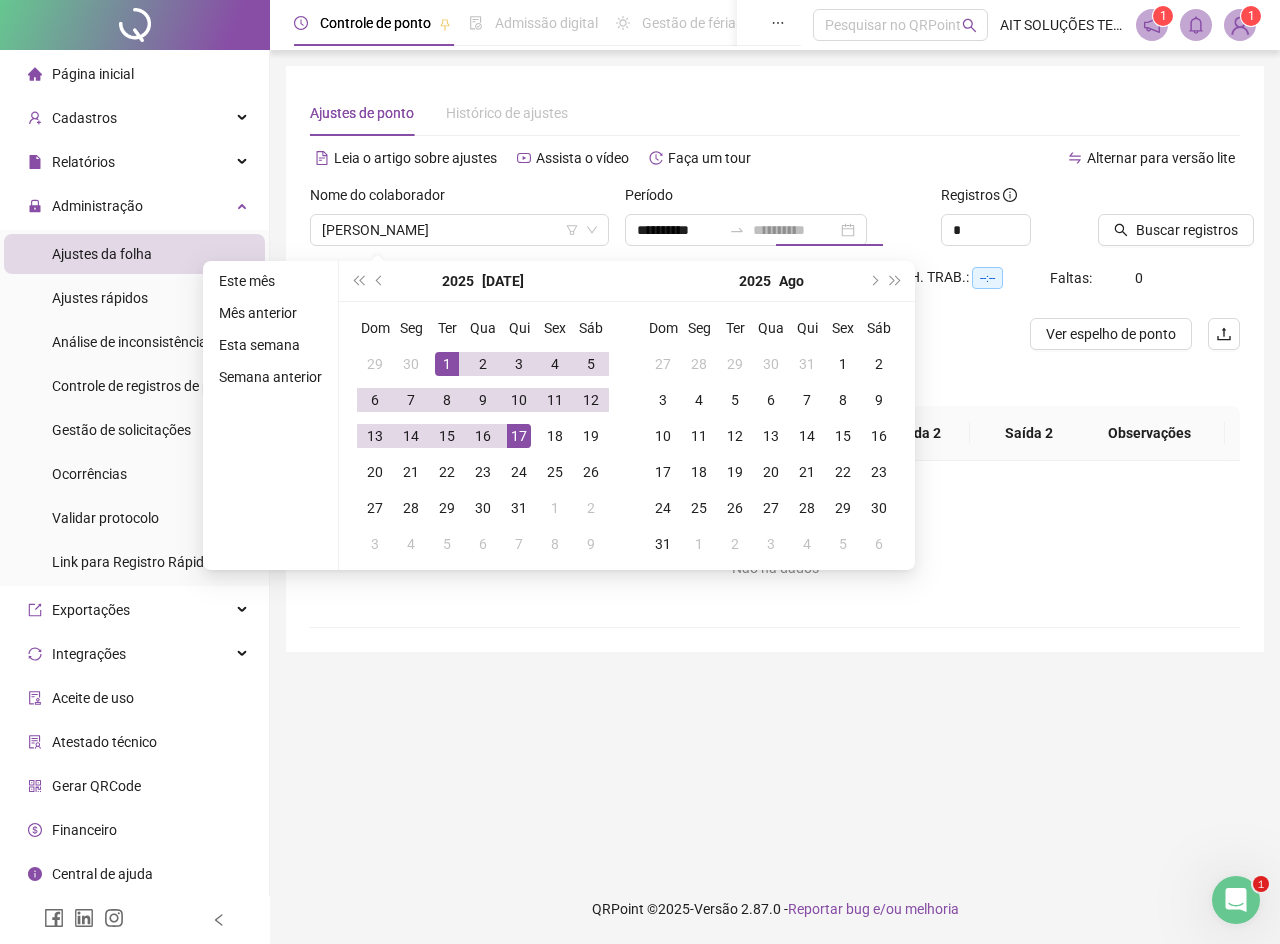 click on "17" at bounding box center [519, 436] 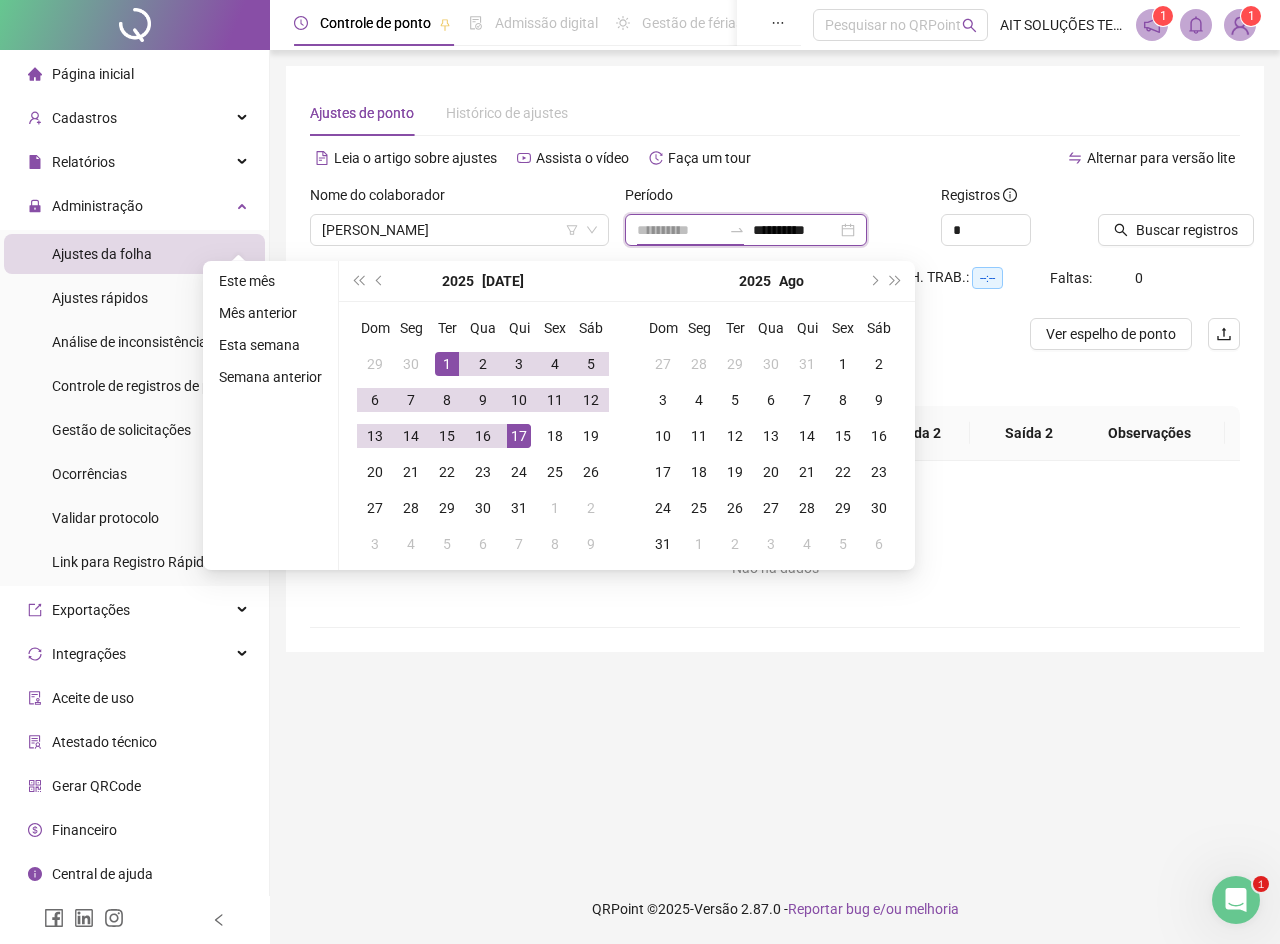 type on "**********" 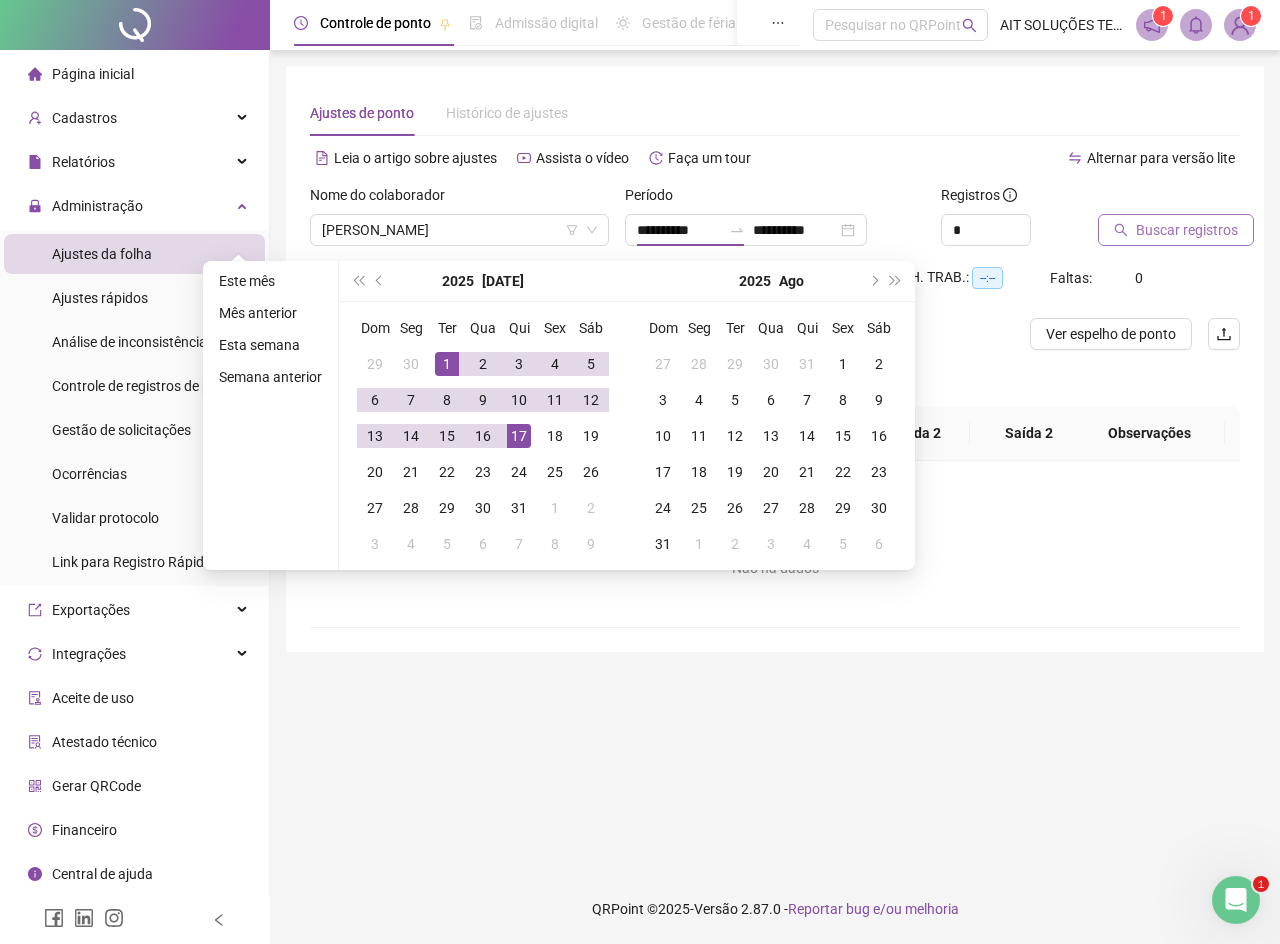 click on "Buscar registros" at bounding box center (1176, 230) 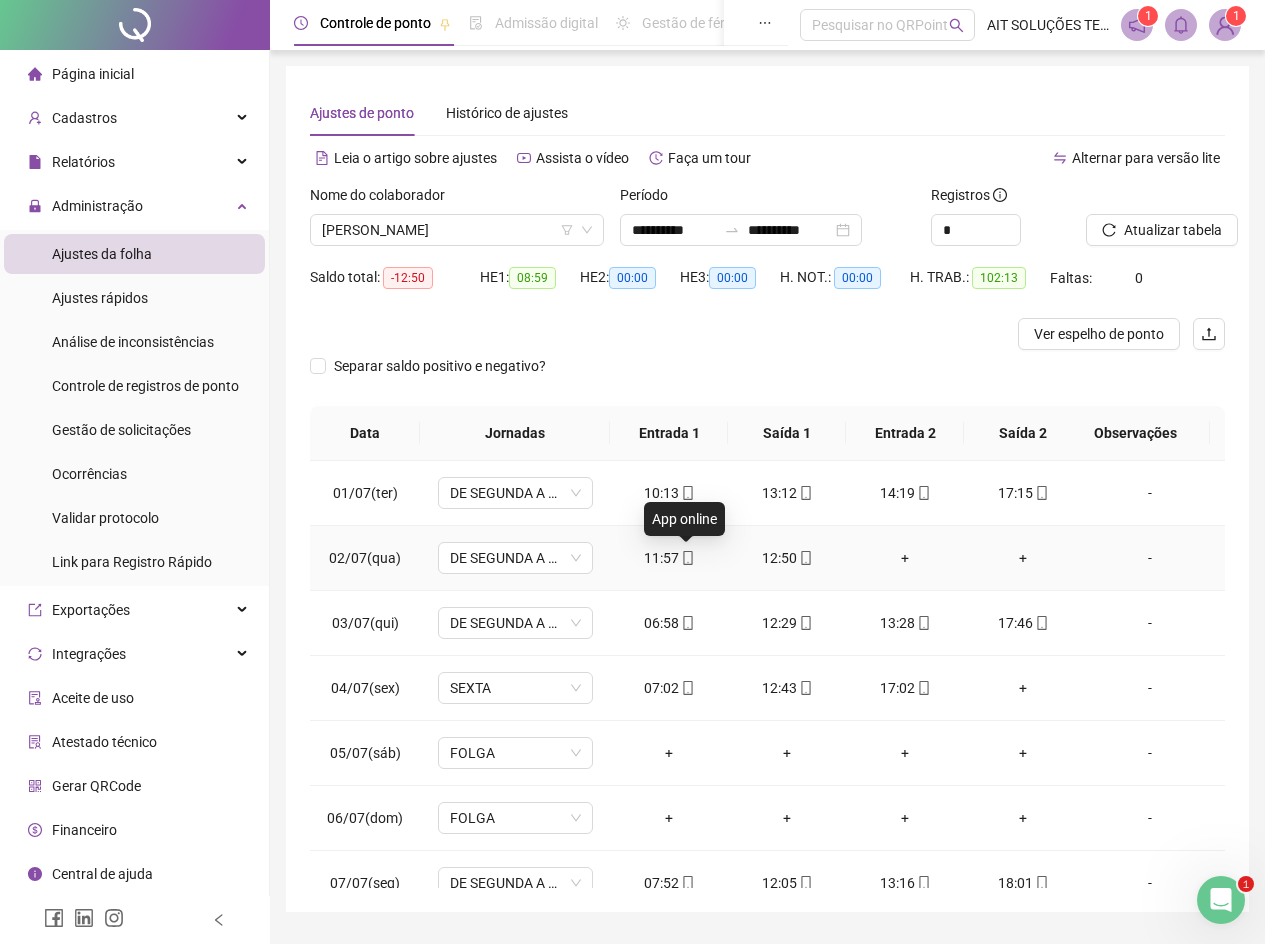 click at bounding box center (687, 558) 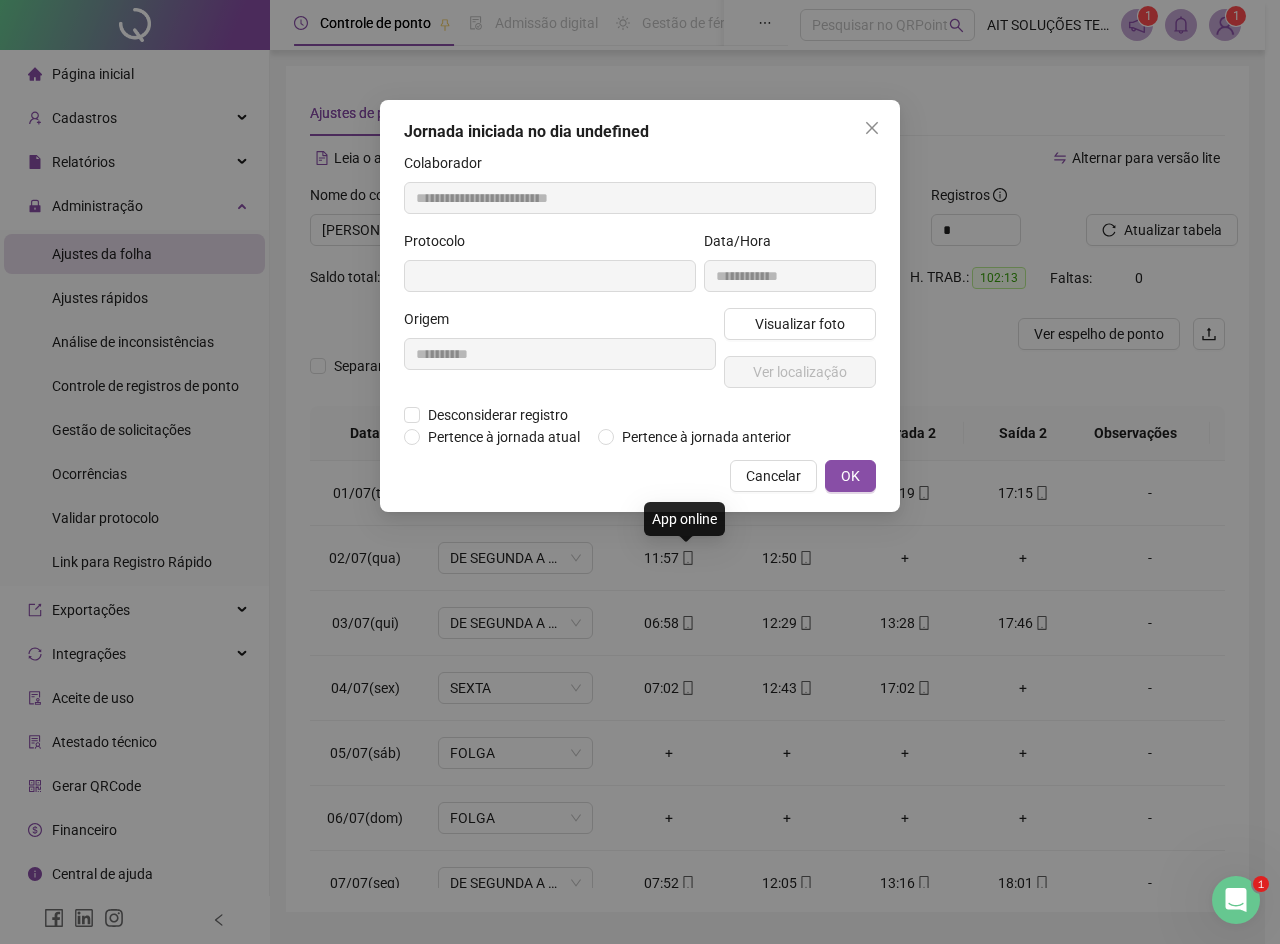 type on "**********" 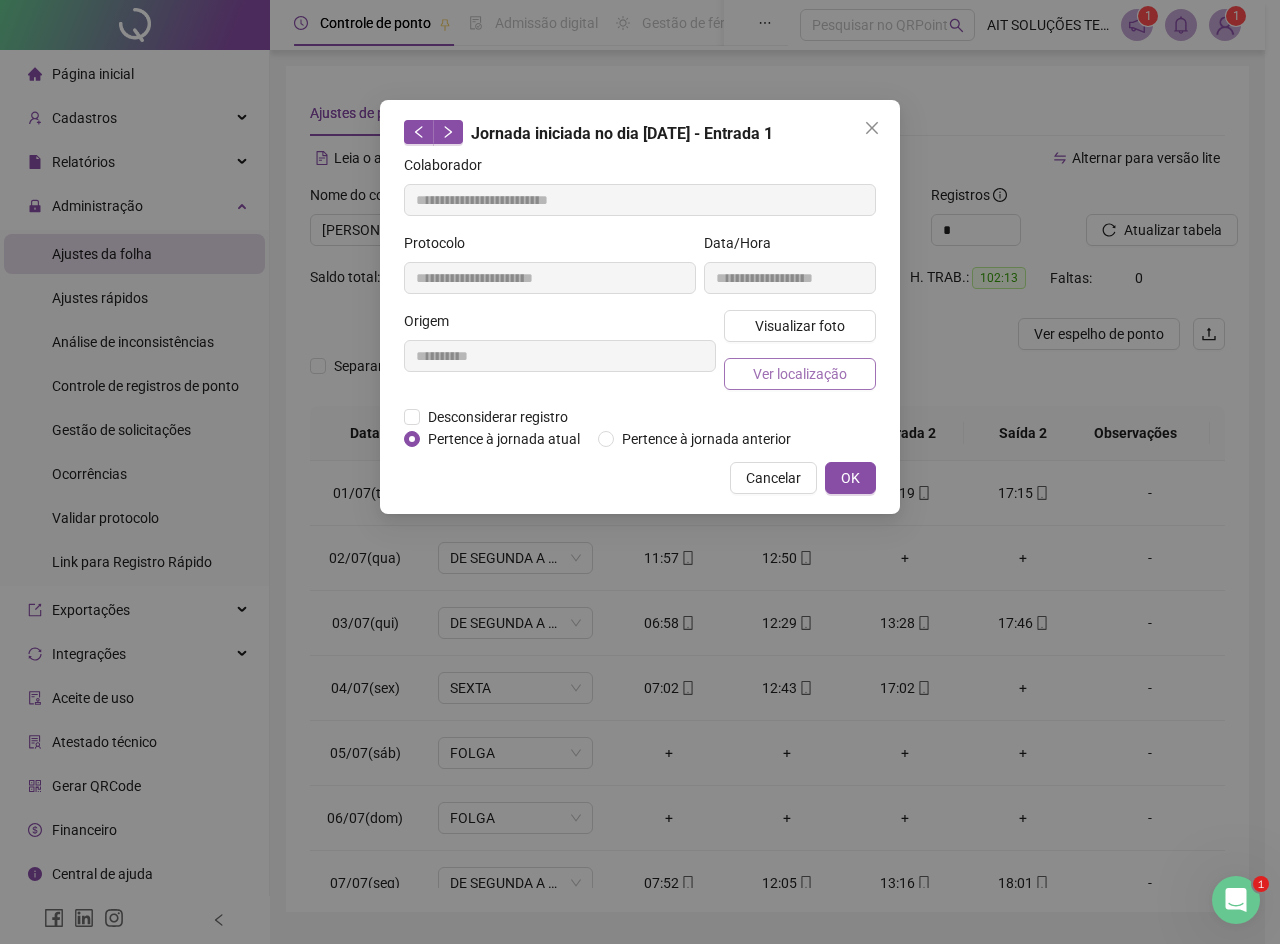 click on "Ver localização" at bounding box center [800, 374] 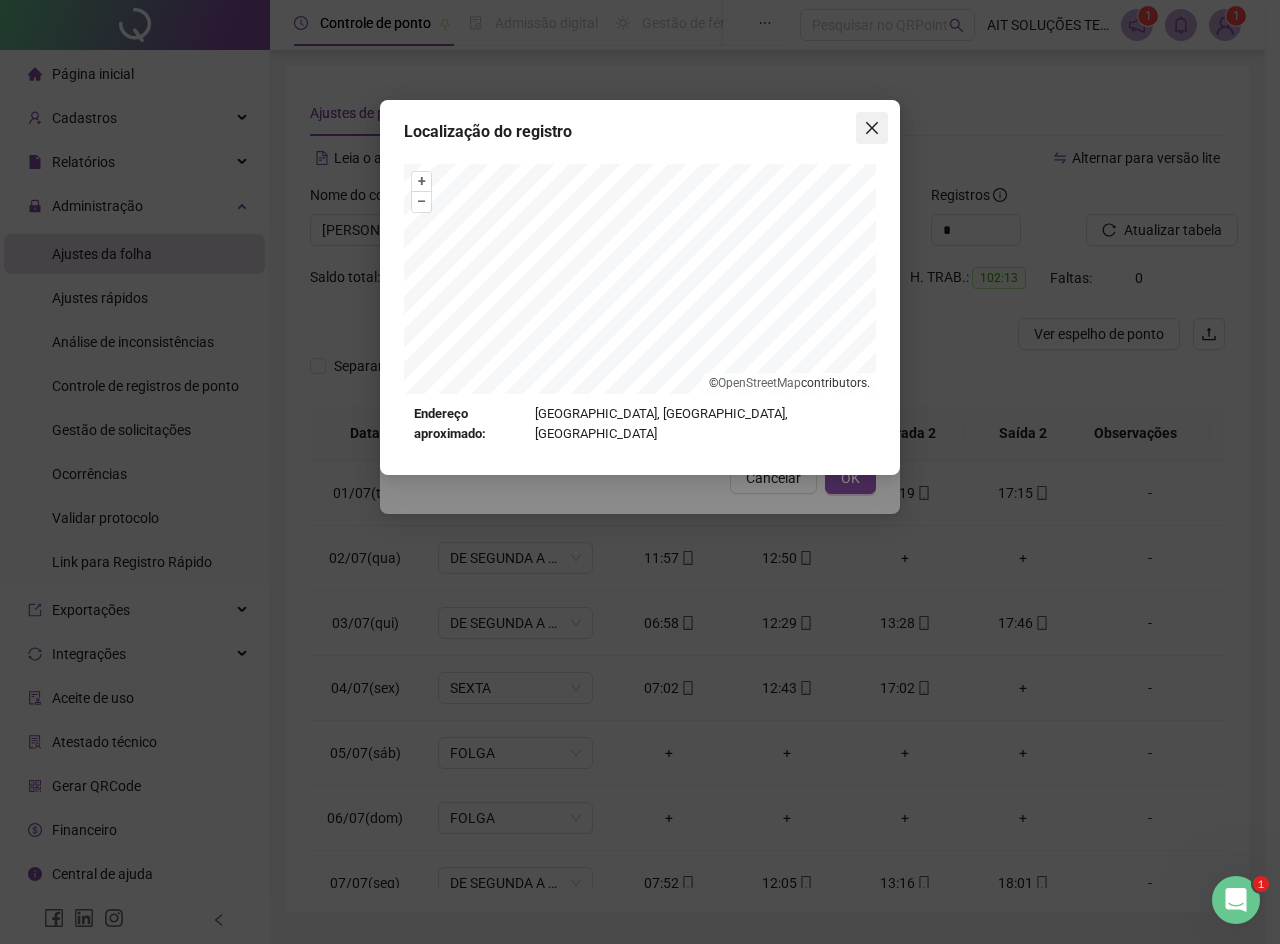 click at bounding box center (872, 128) 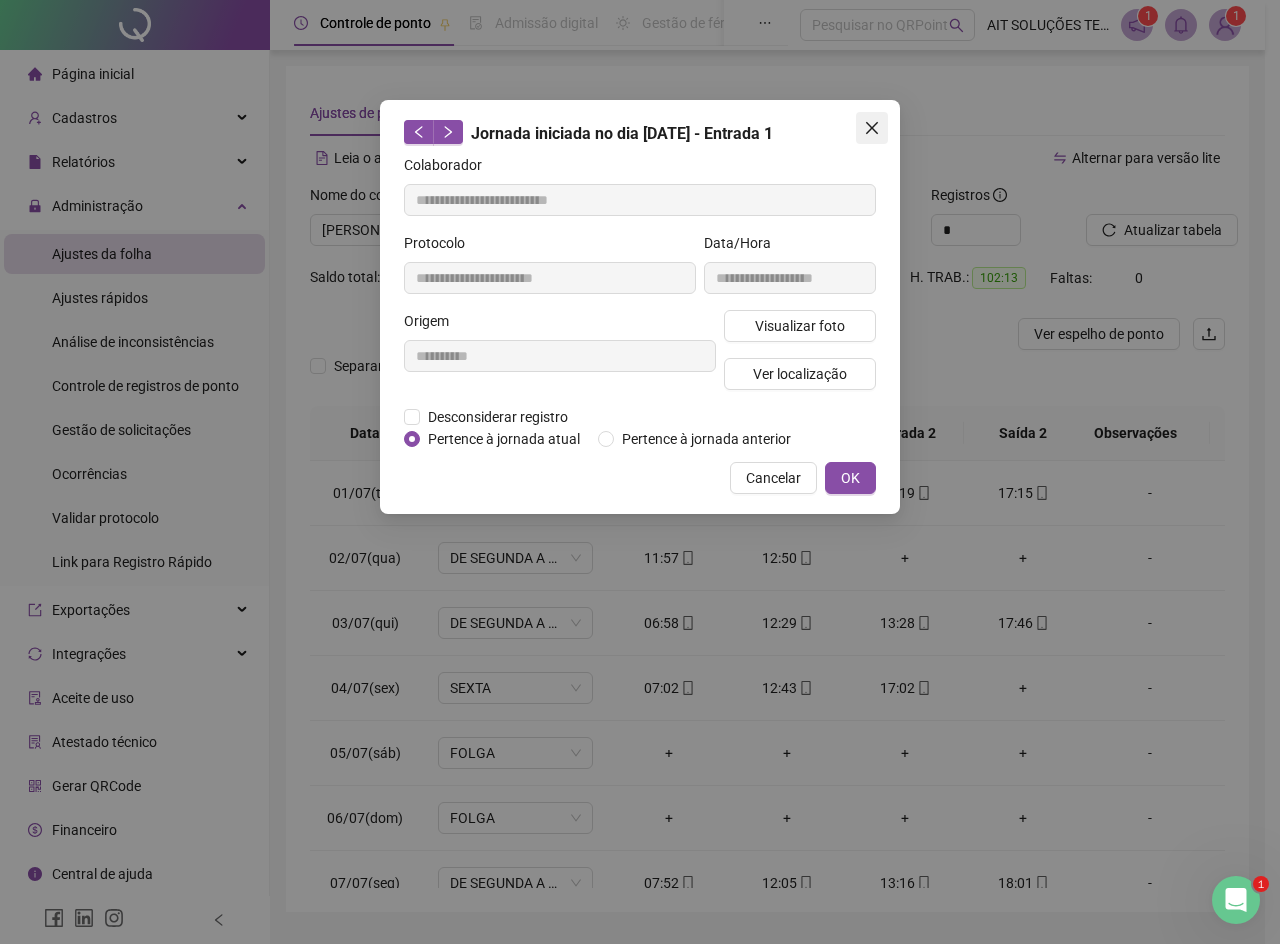 click 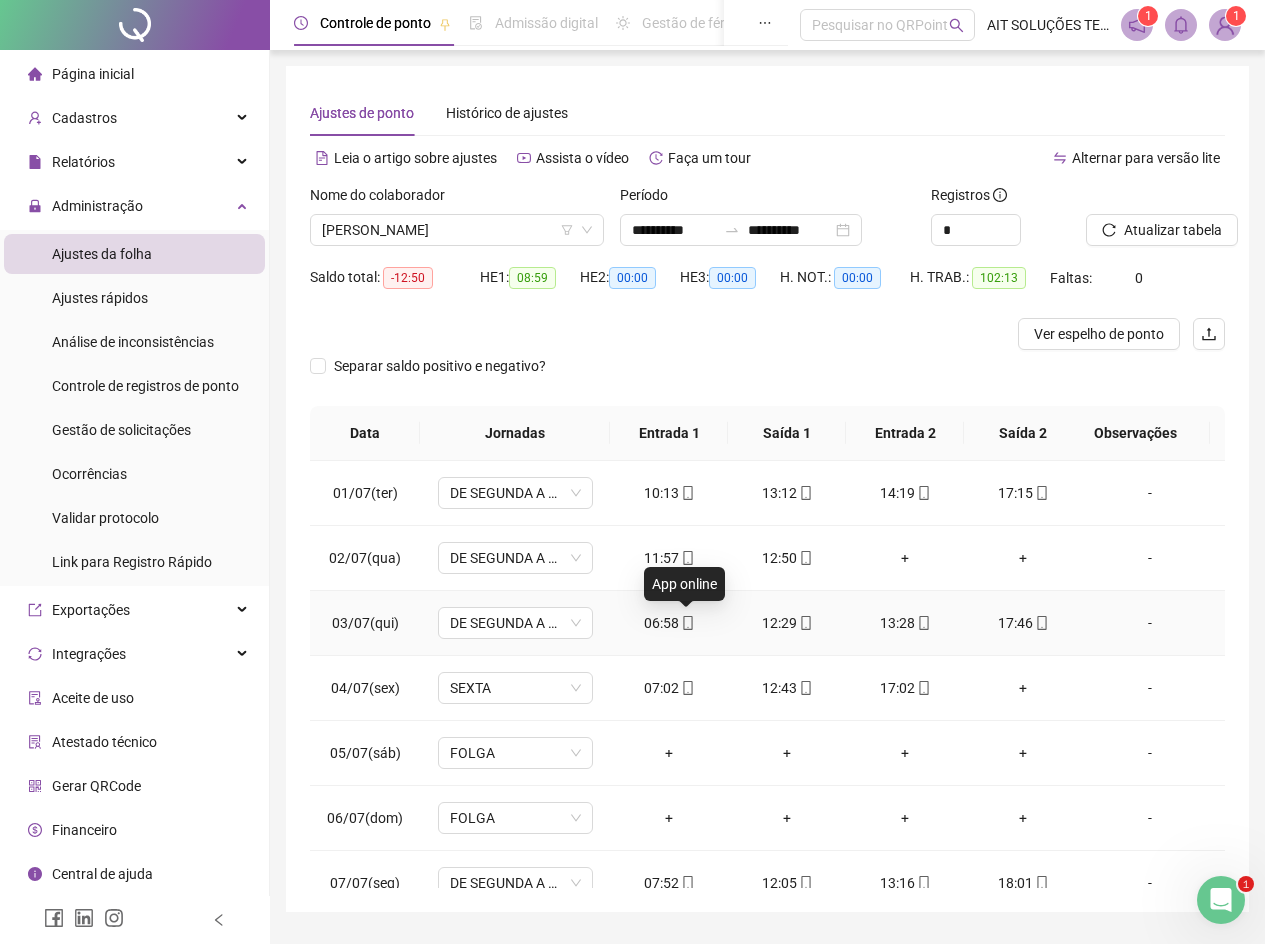 click 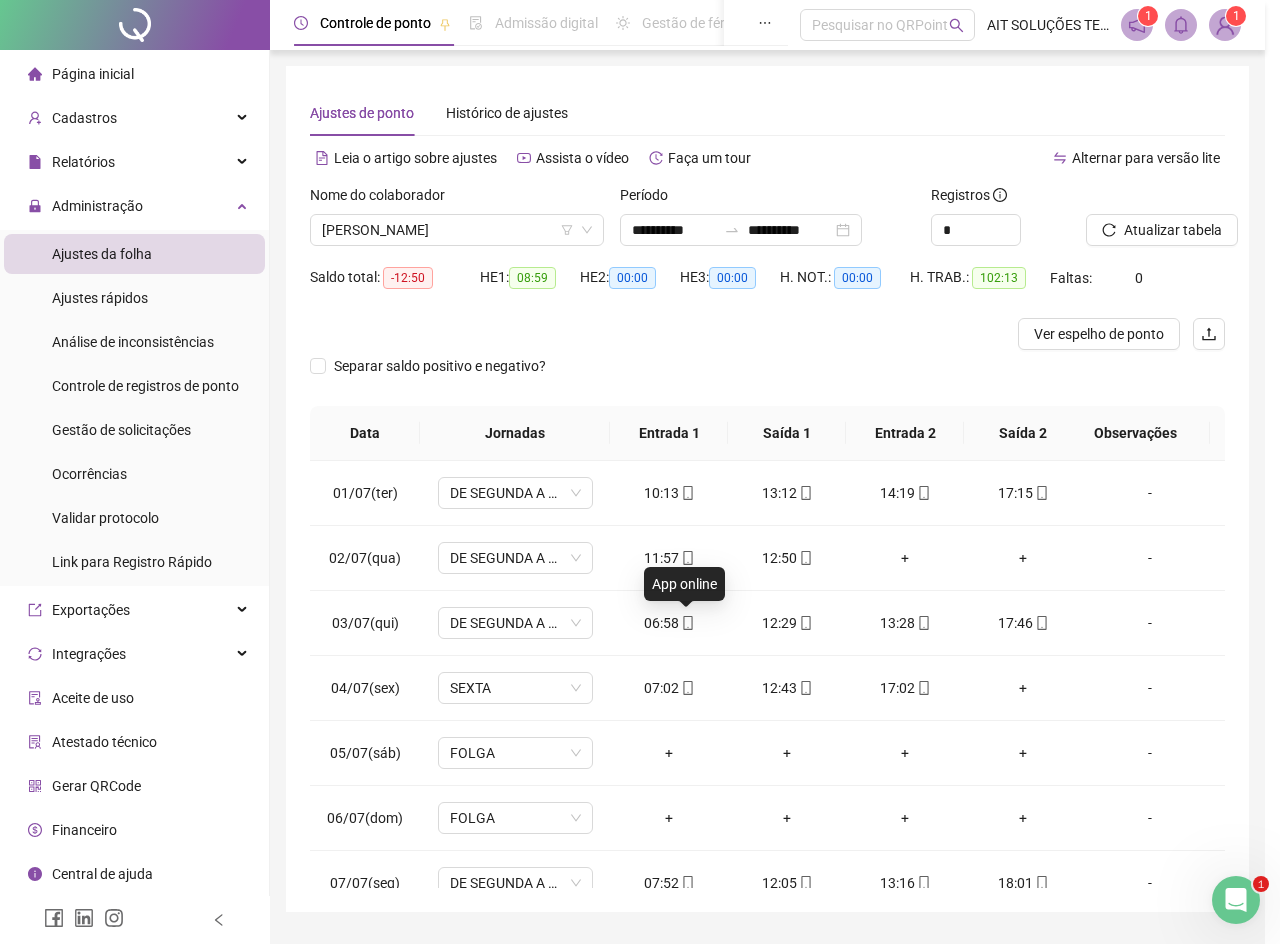 type on "**********" 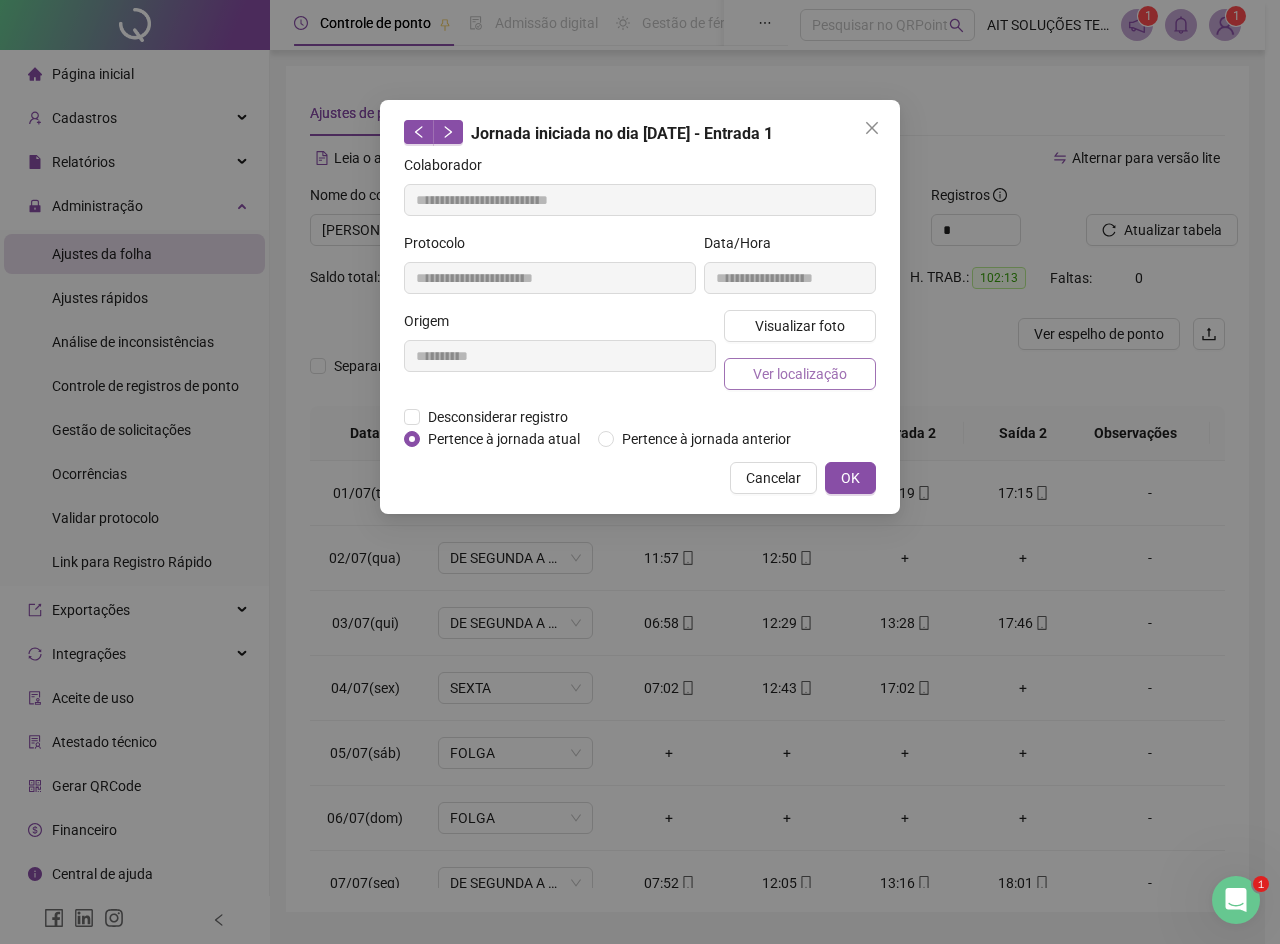 click on "Ver localização" at bounding box center [800, 374] 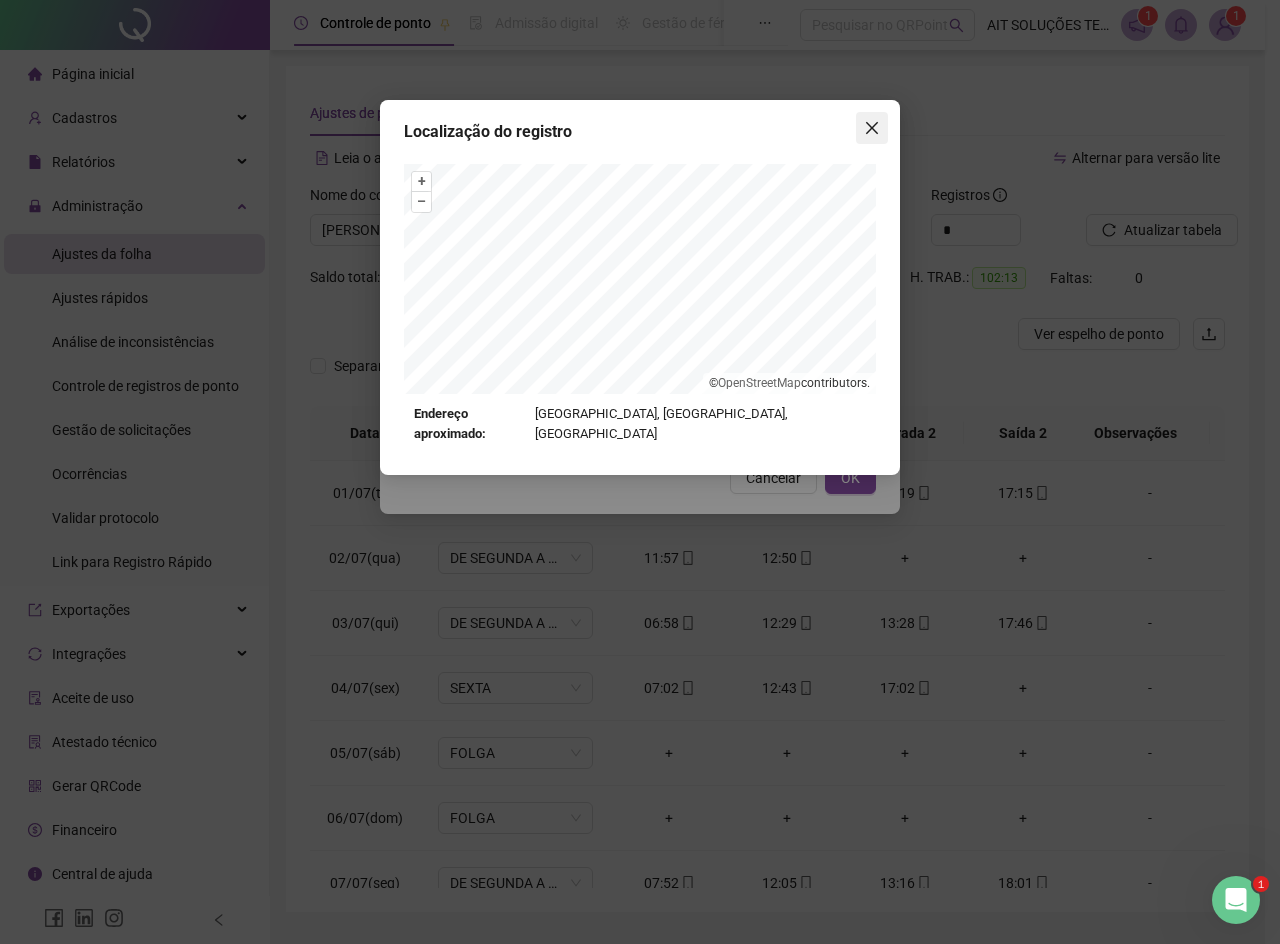 click at bounding box center (872, 128) 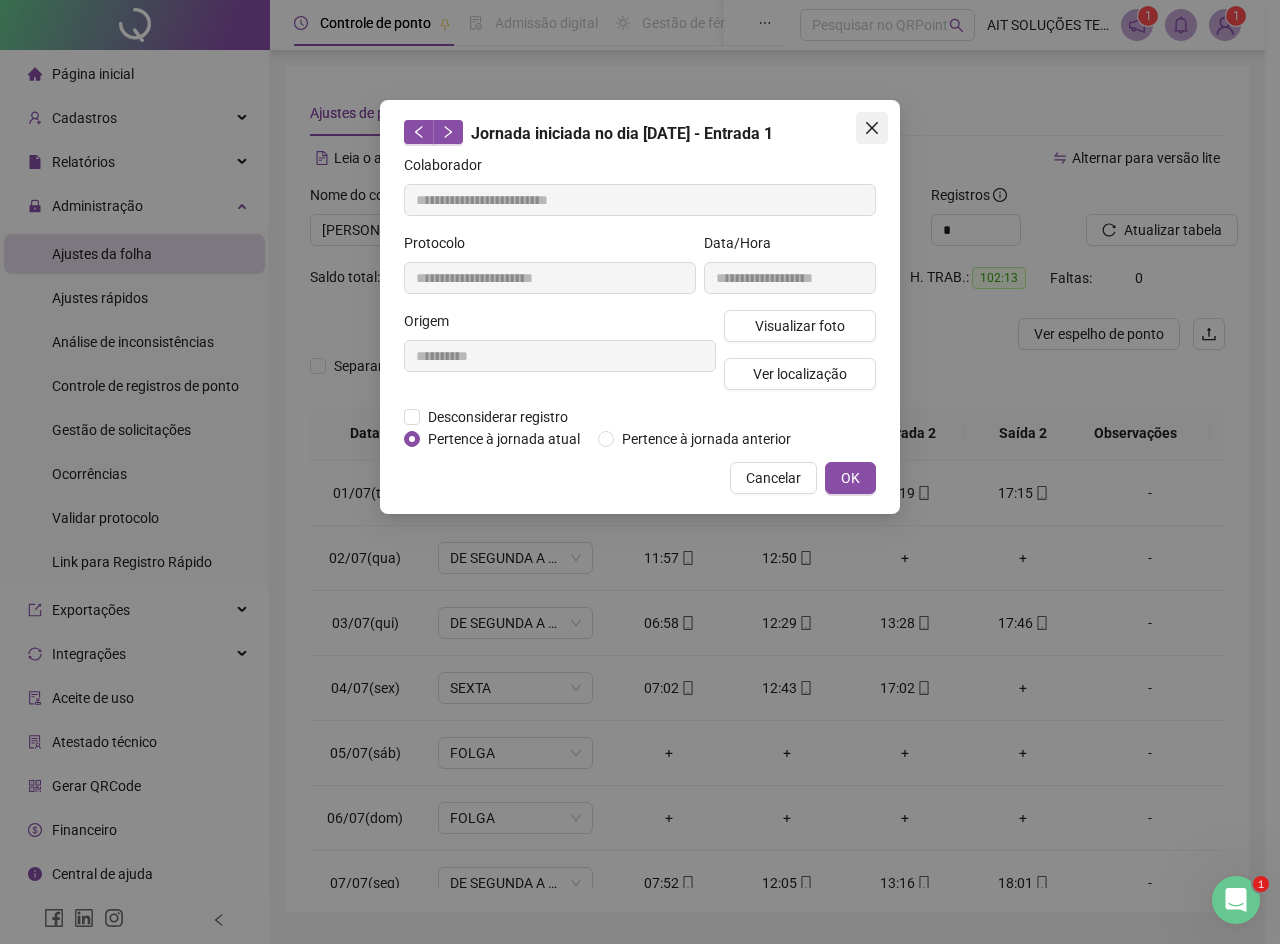 click 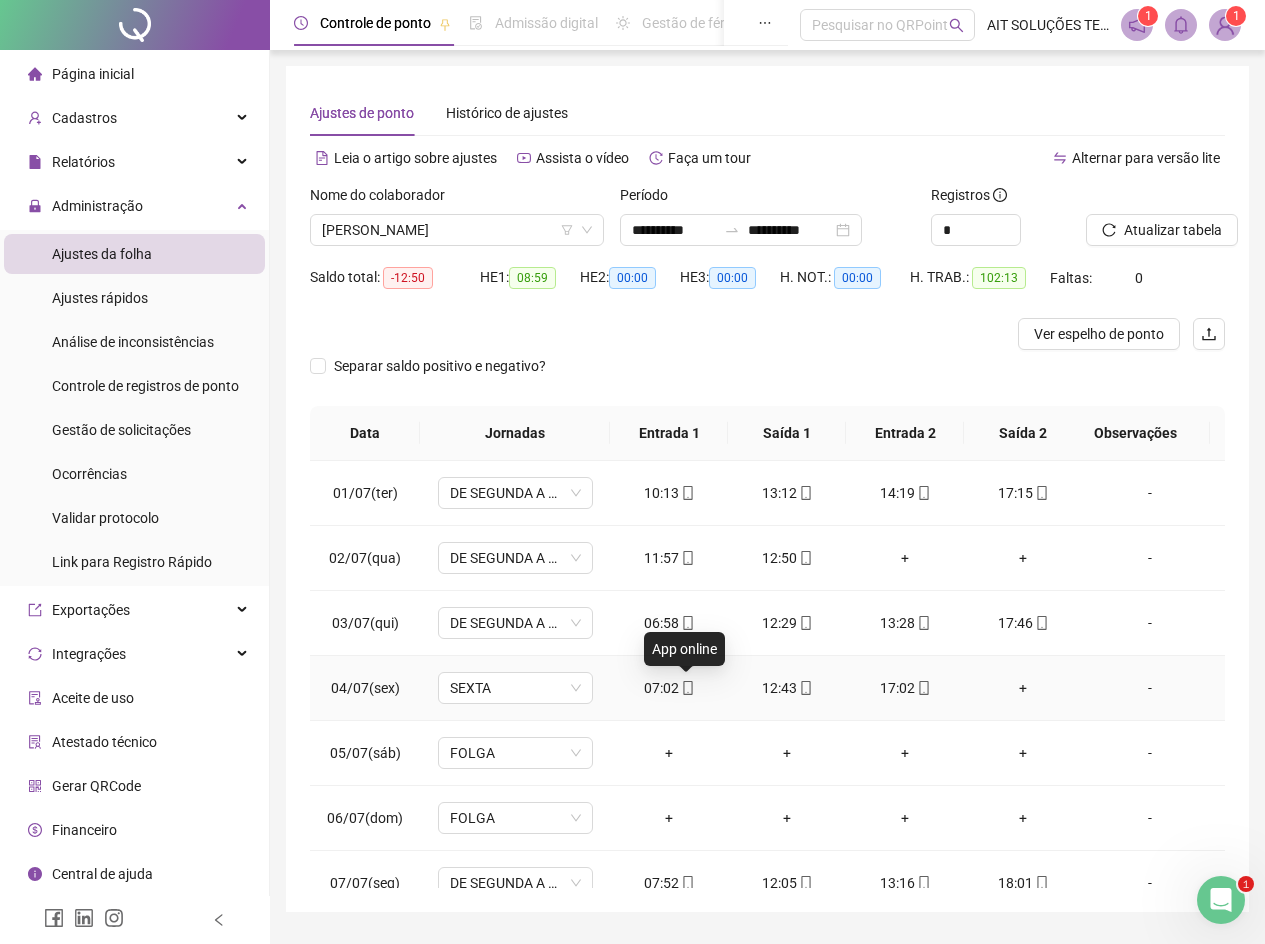 click 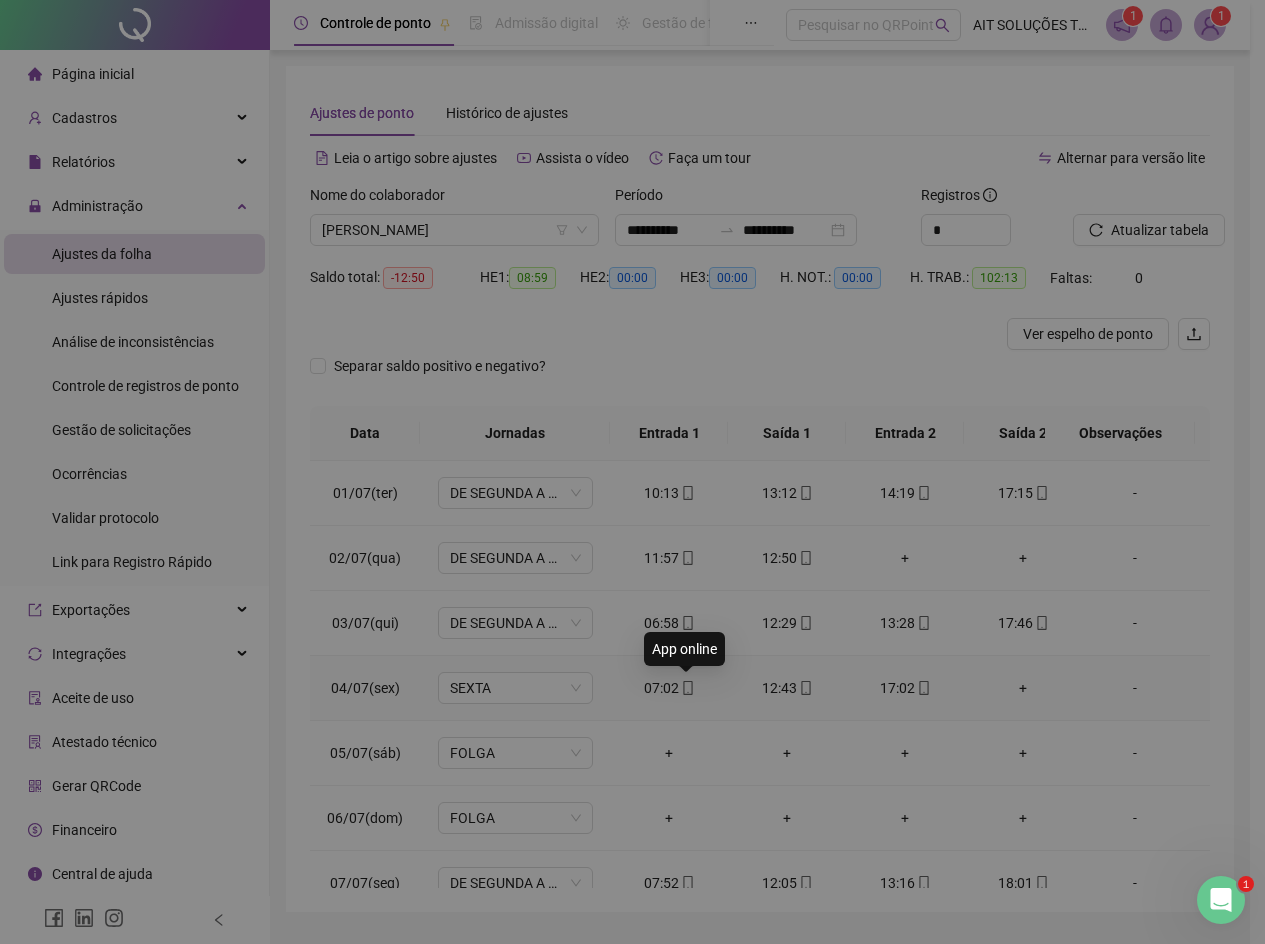 type on "**********" 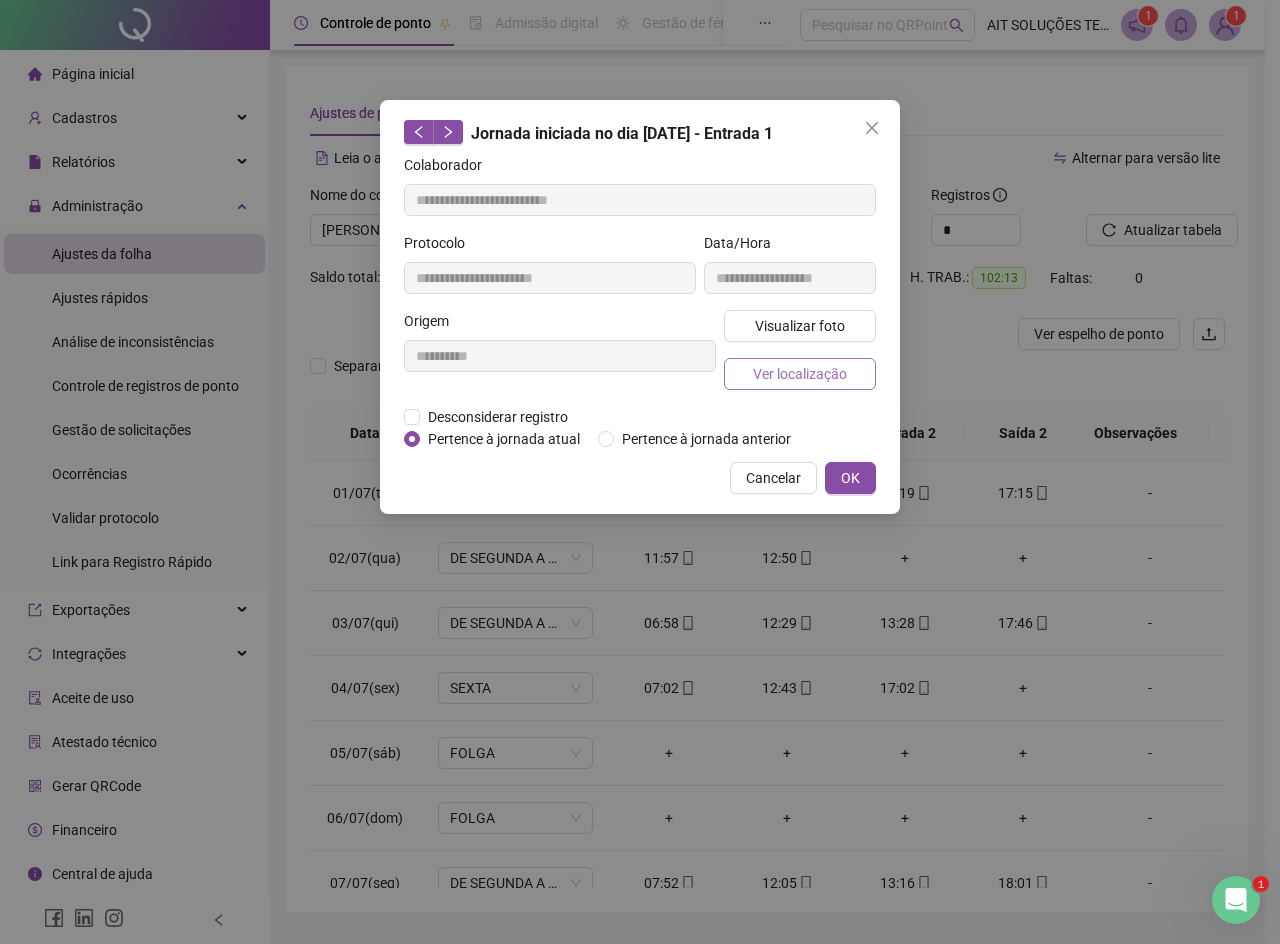 click on "Ver localização" at bounding box center [800, 374] 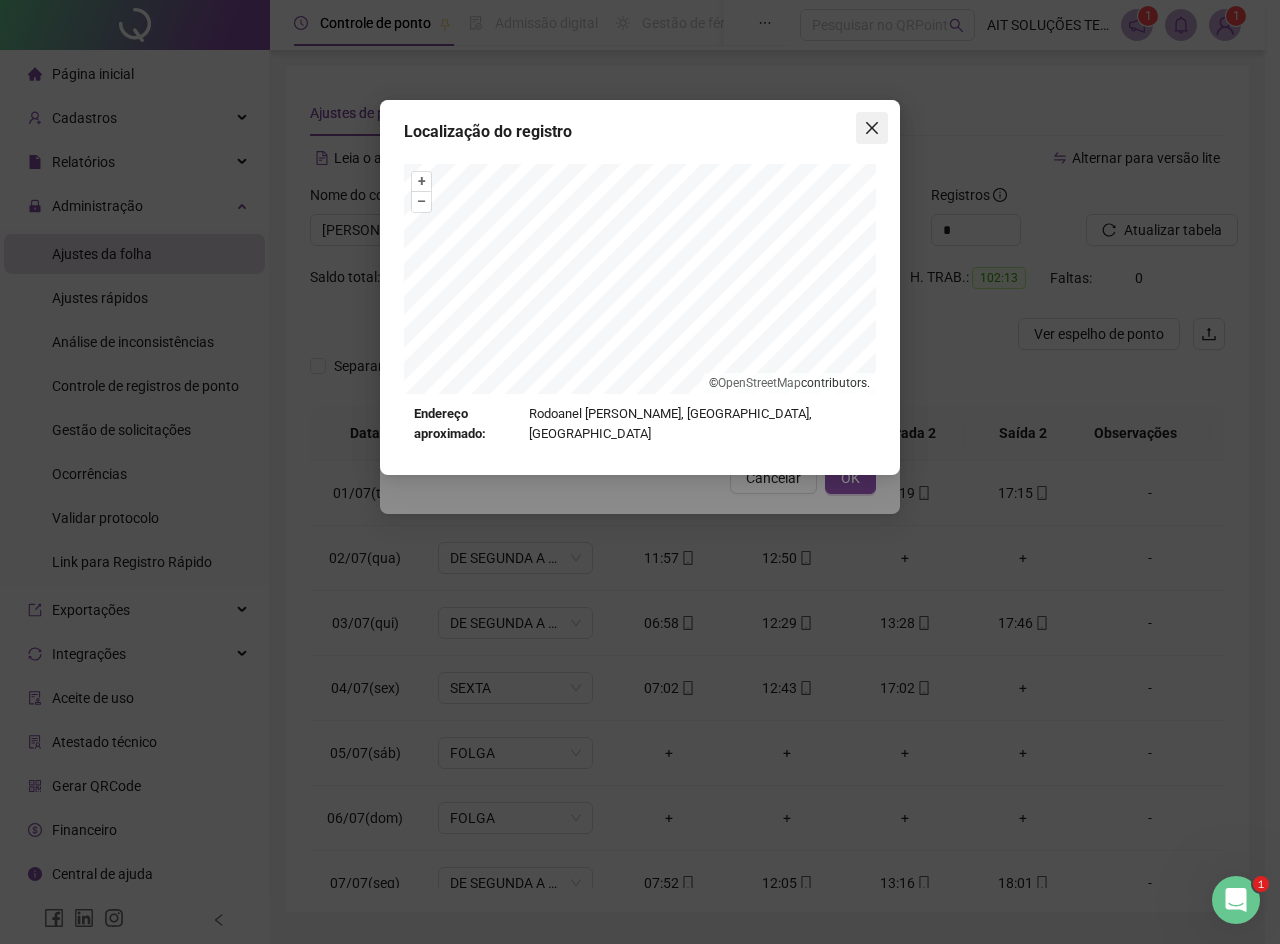 click 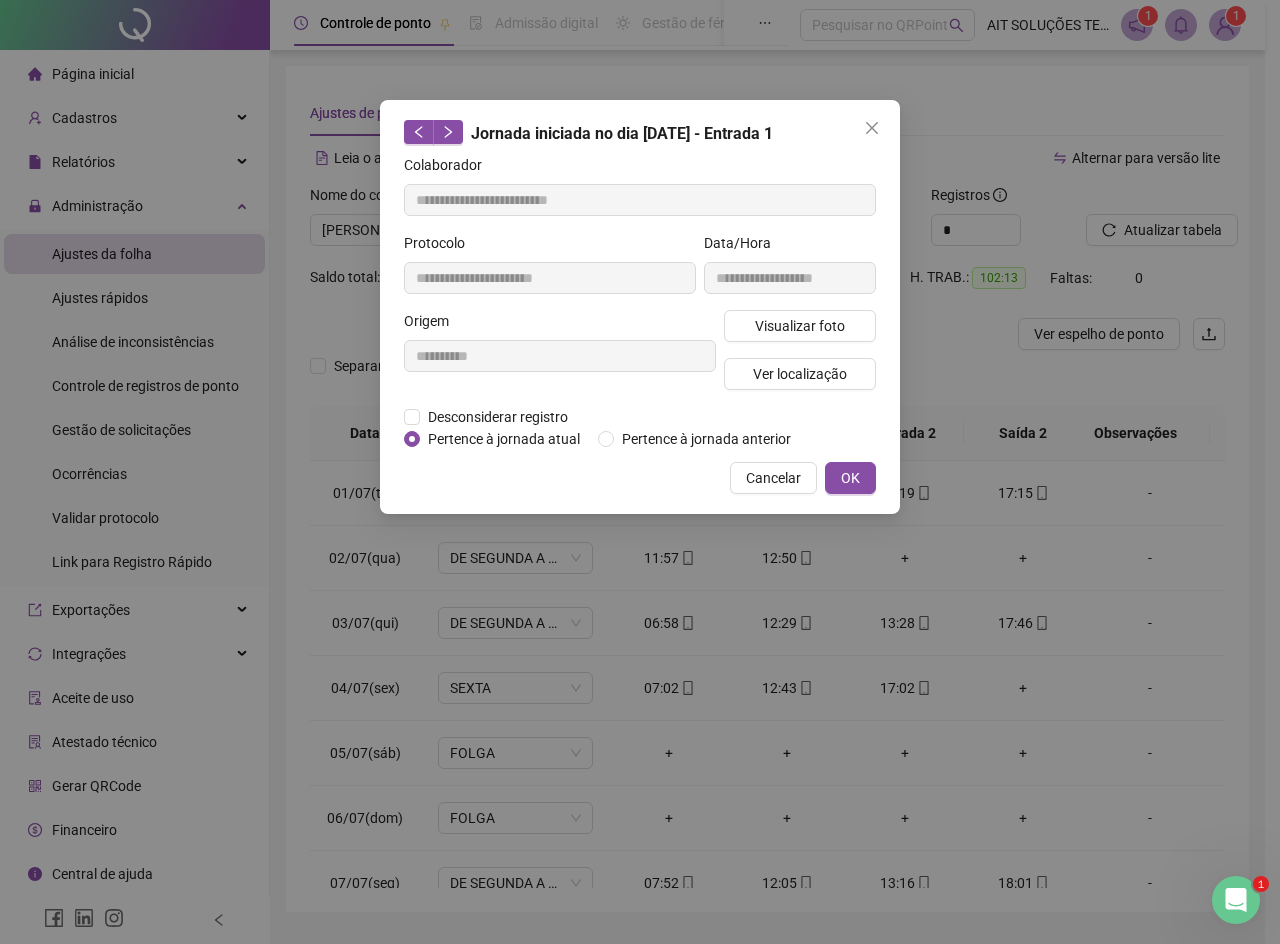 click 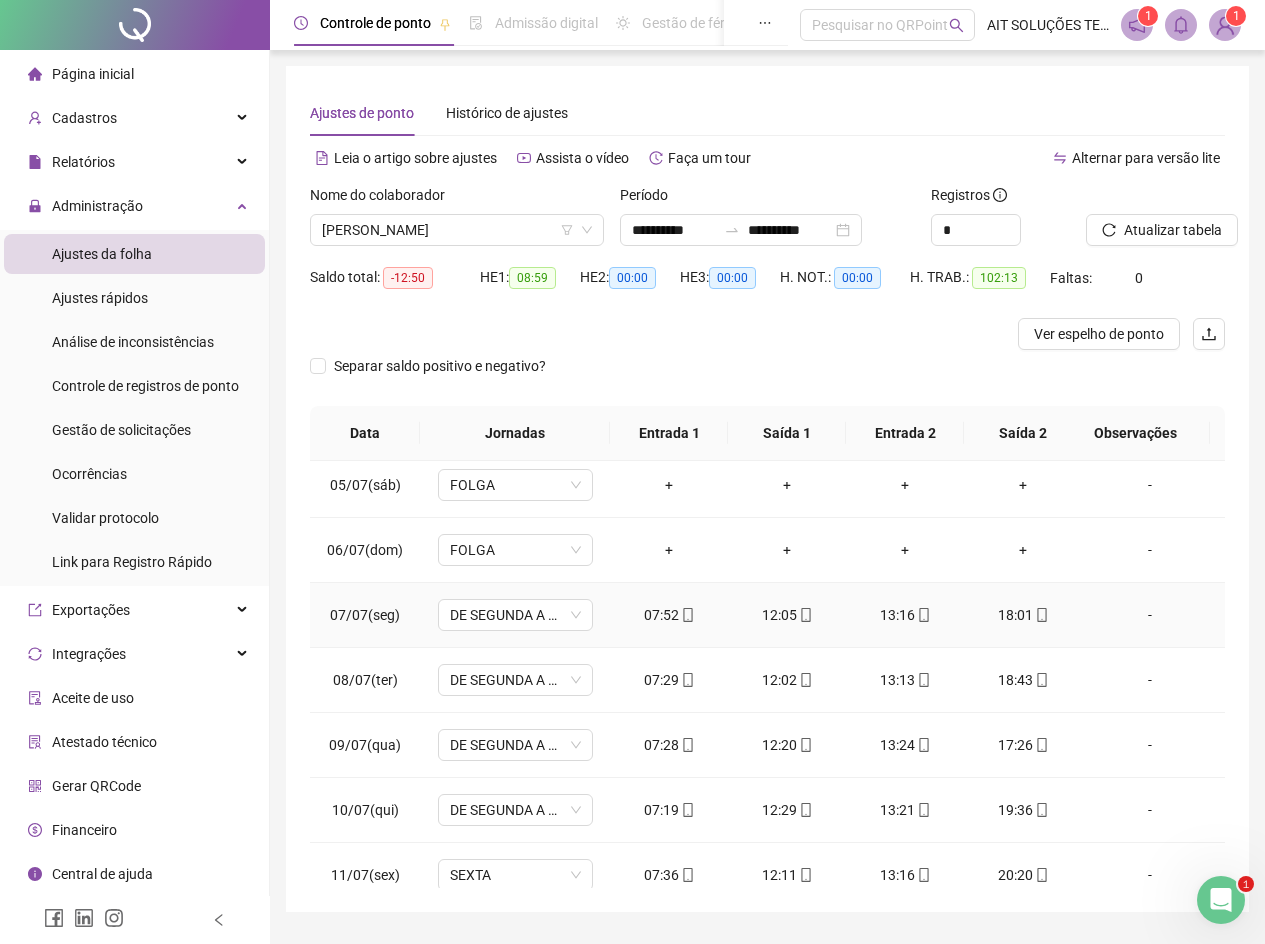 scroll, scrollTop: 300, scrollLeft: 0, axis: vertical 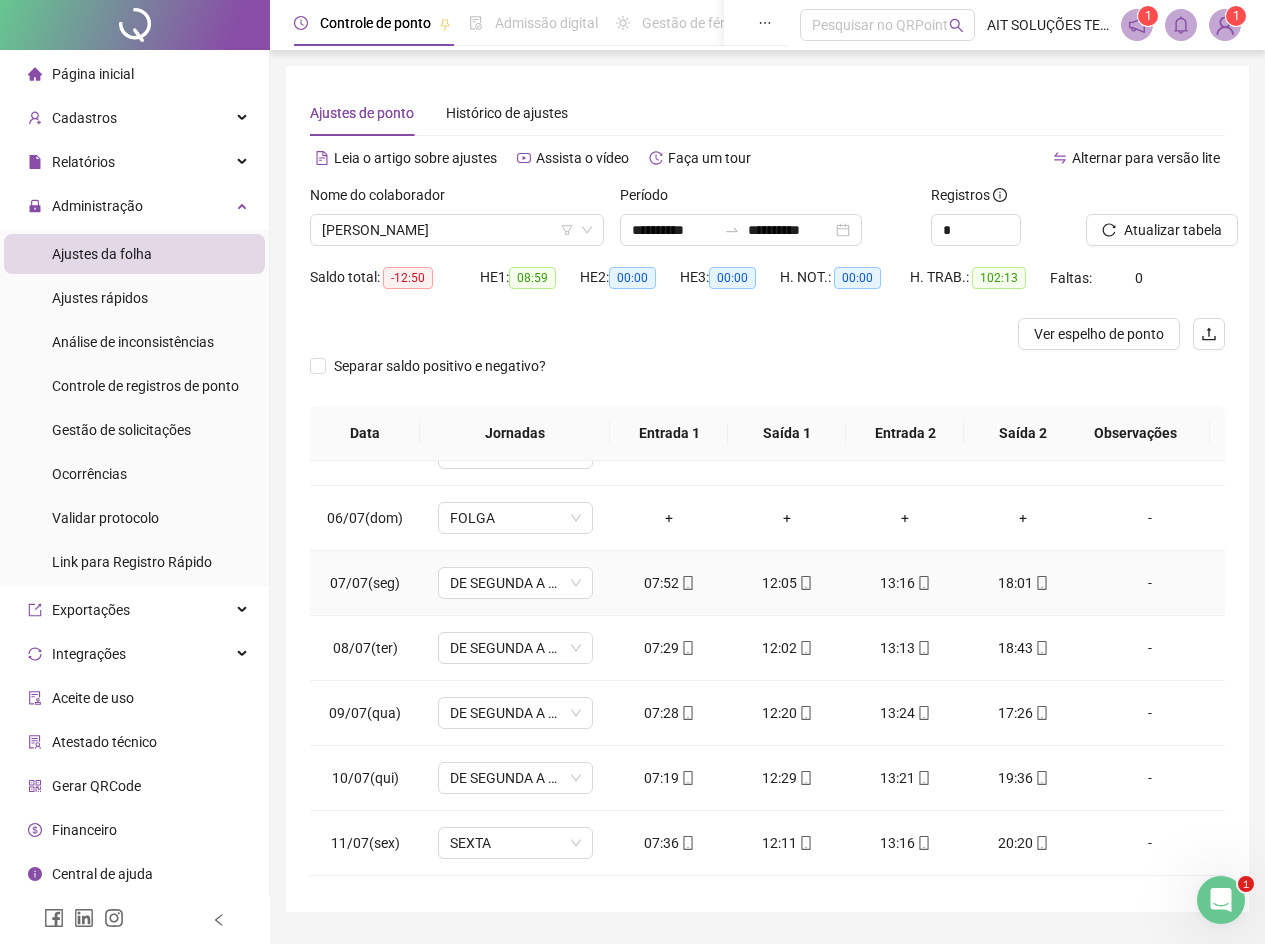 click 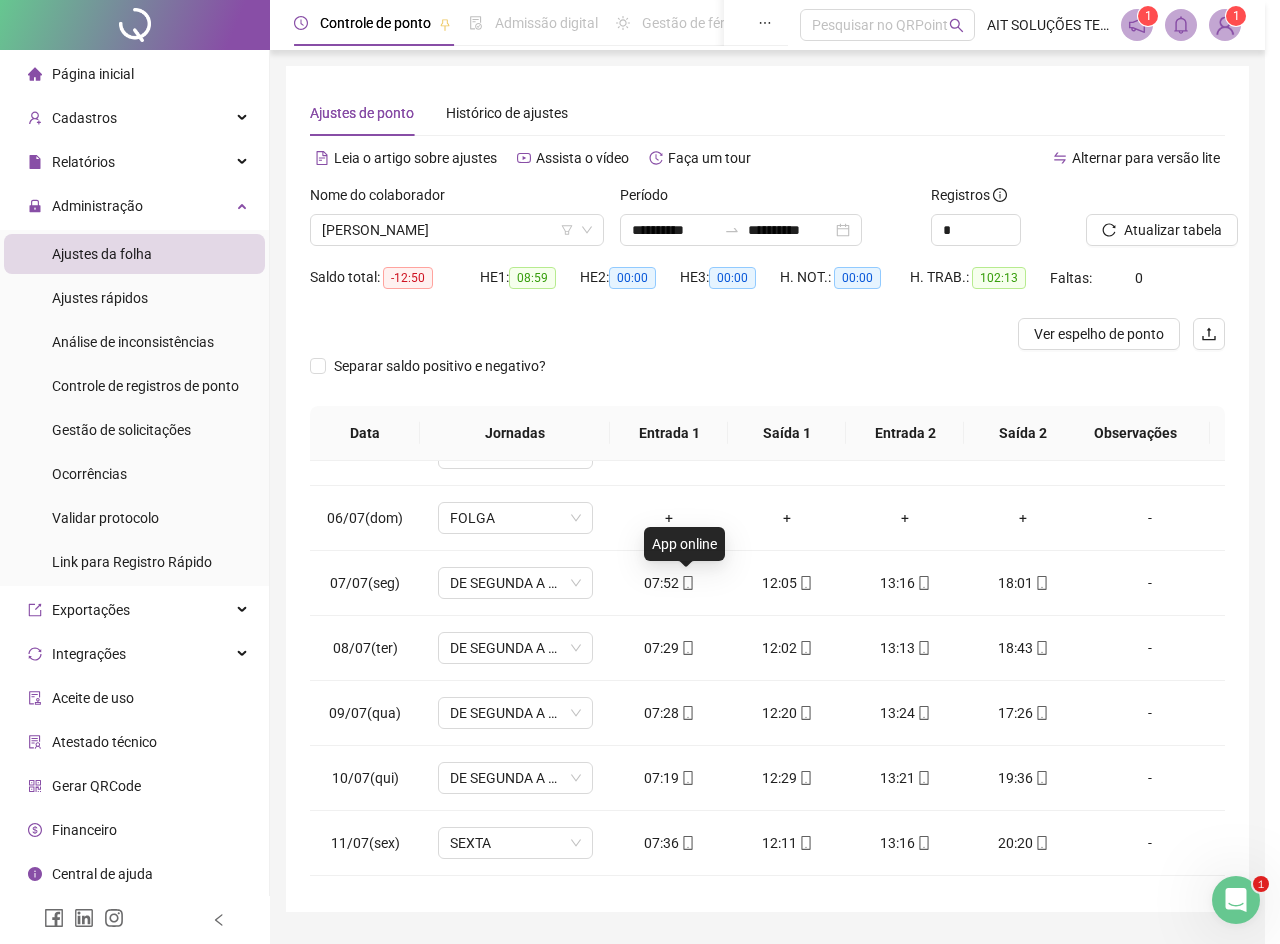 type on "**********" 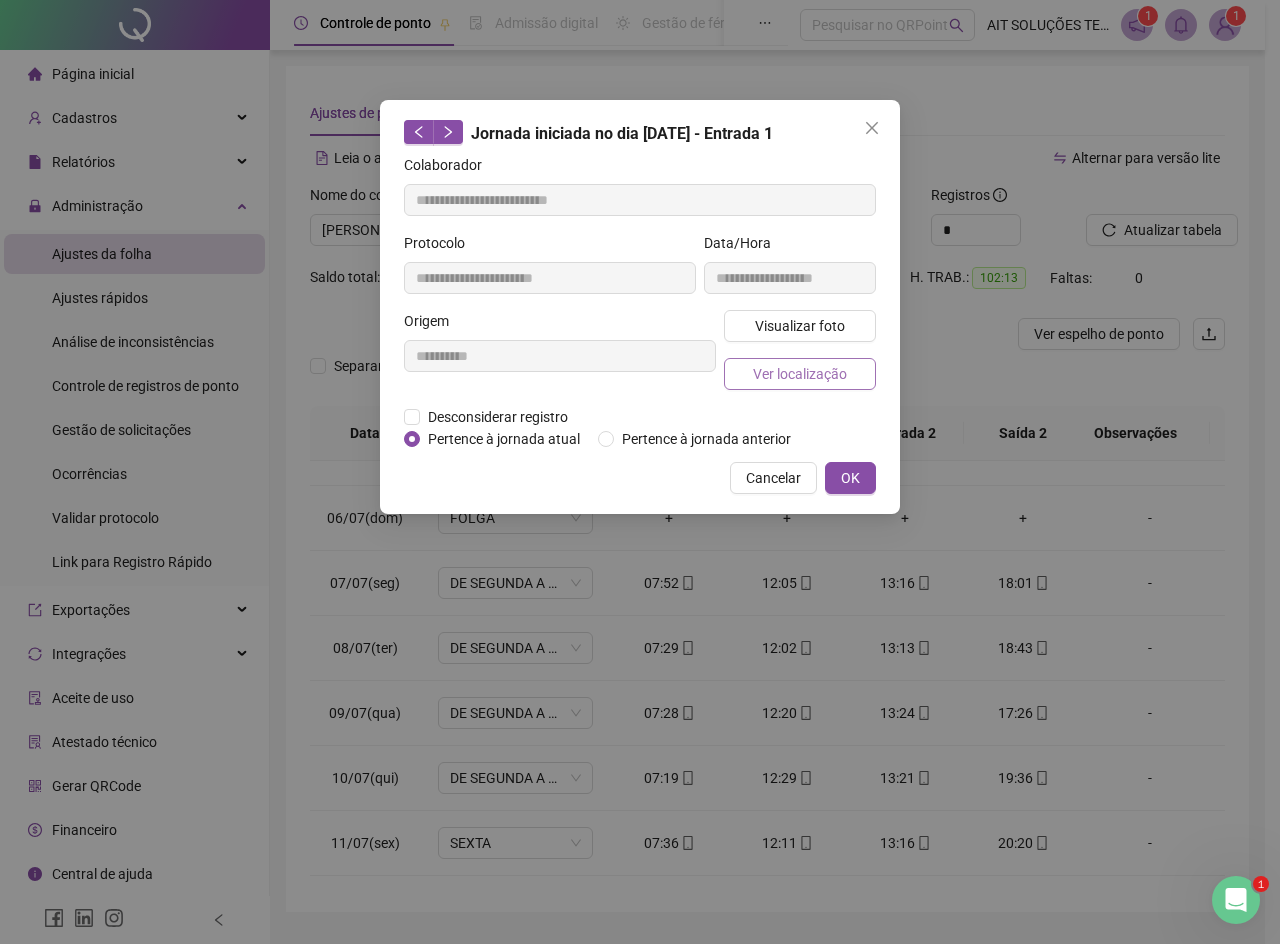 click on "Ver localização" at bounding box center [800, 374] 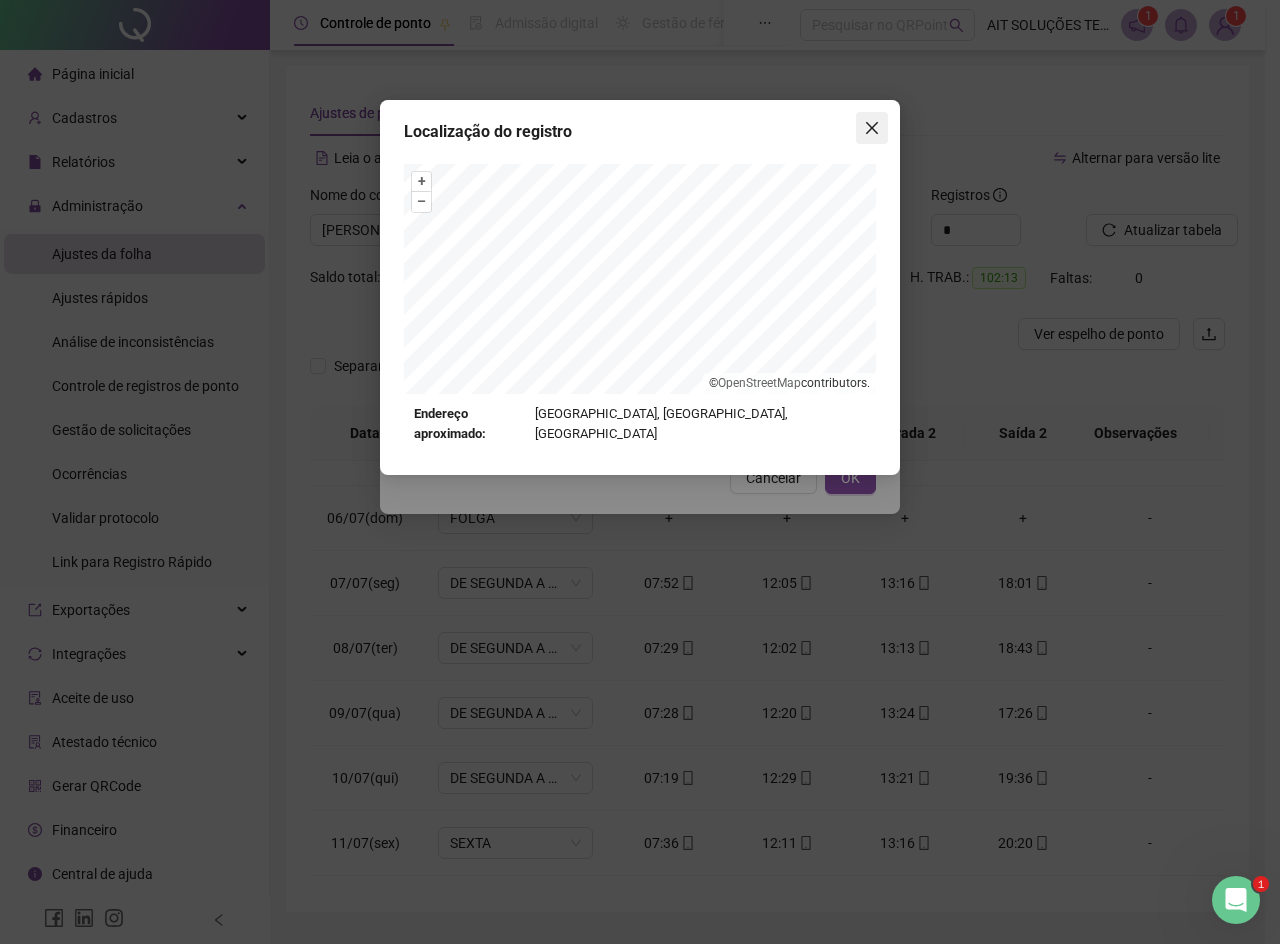 click 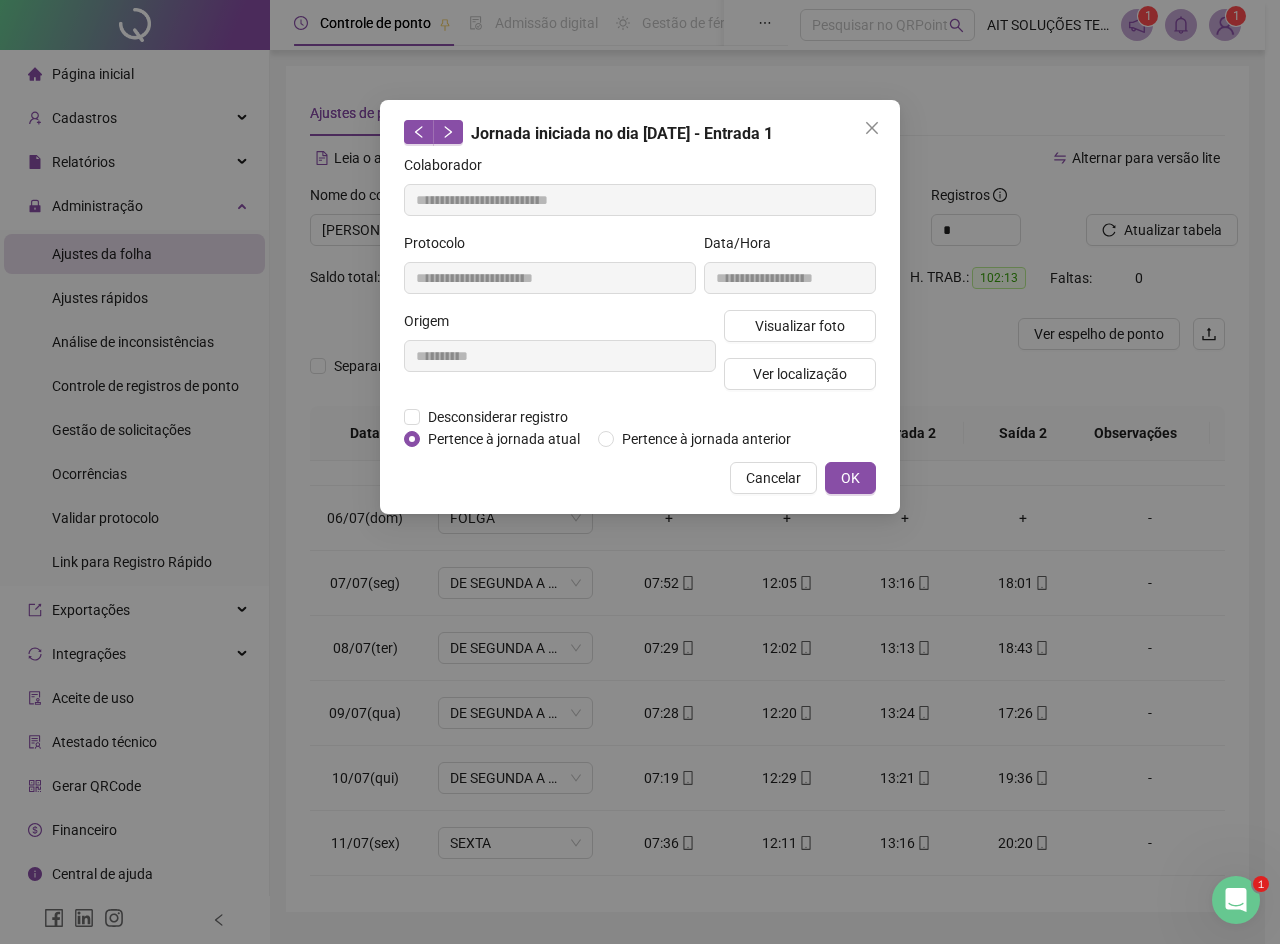 click at bounding box center (872, 128) 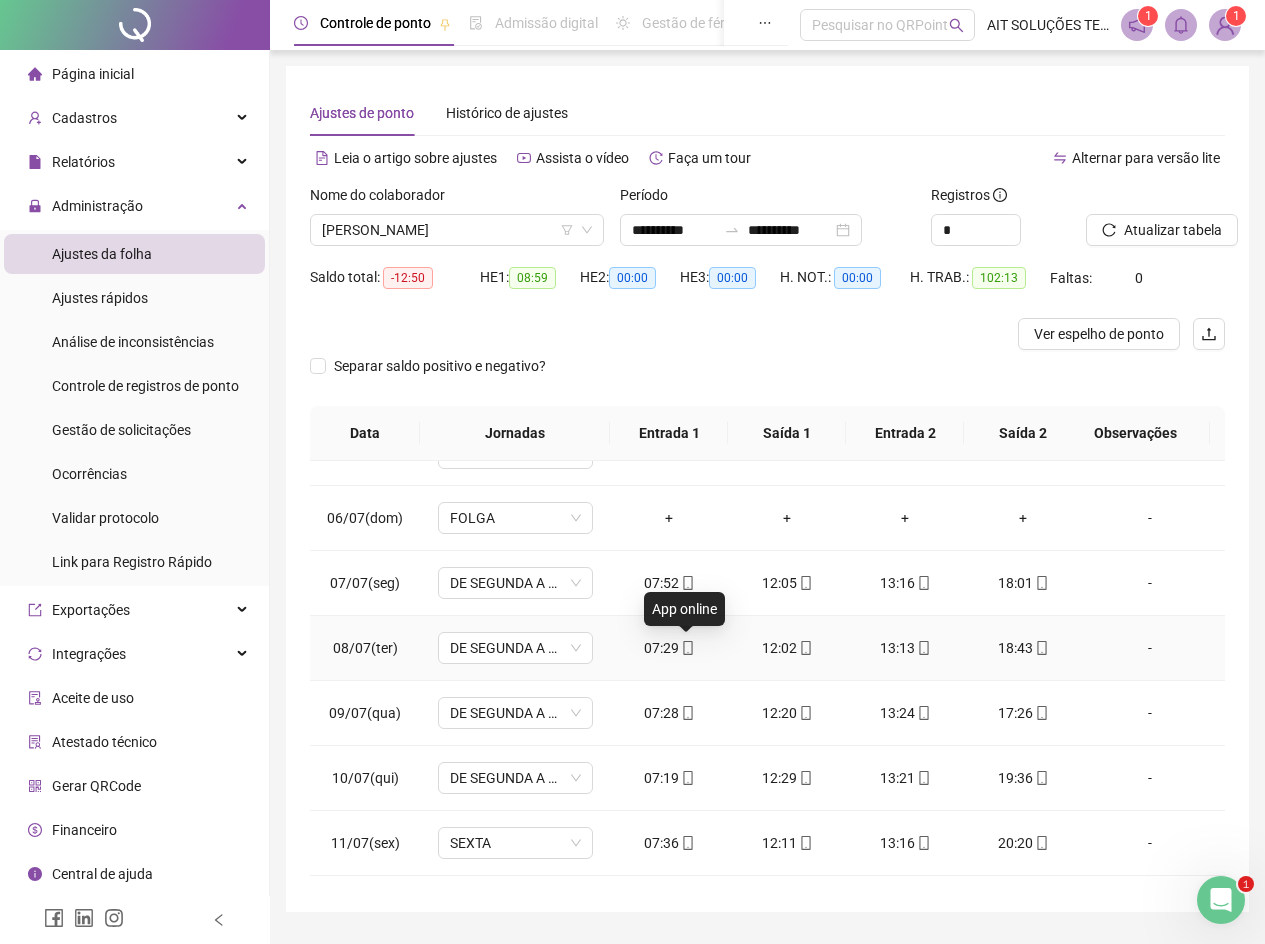 click at bounding box center (687, 648) 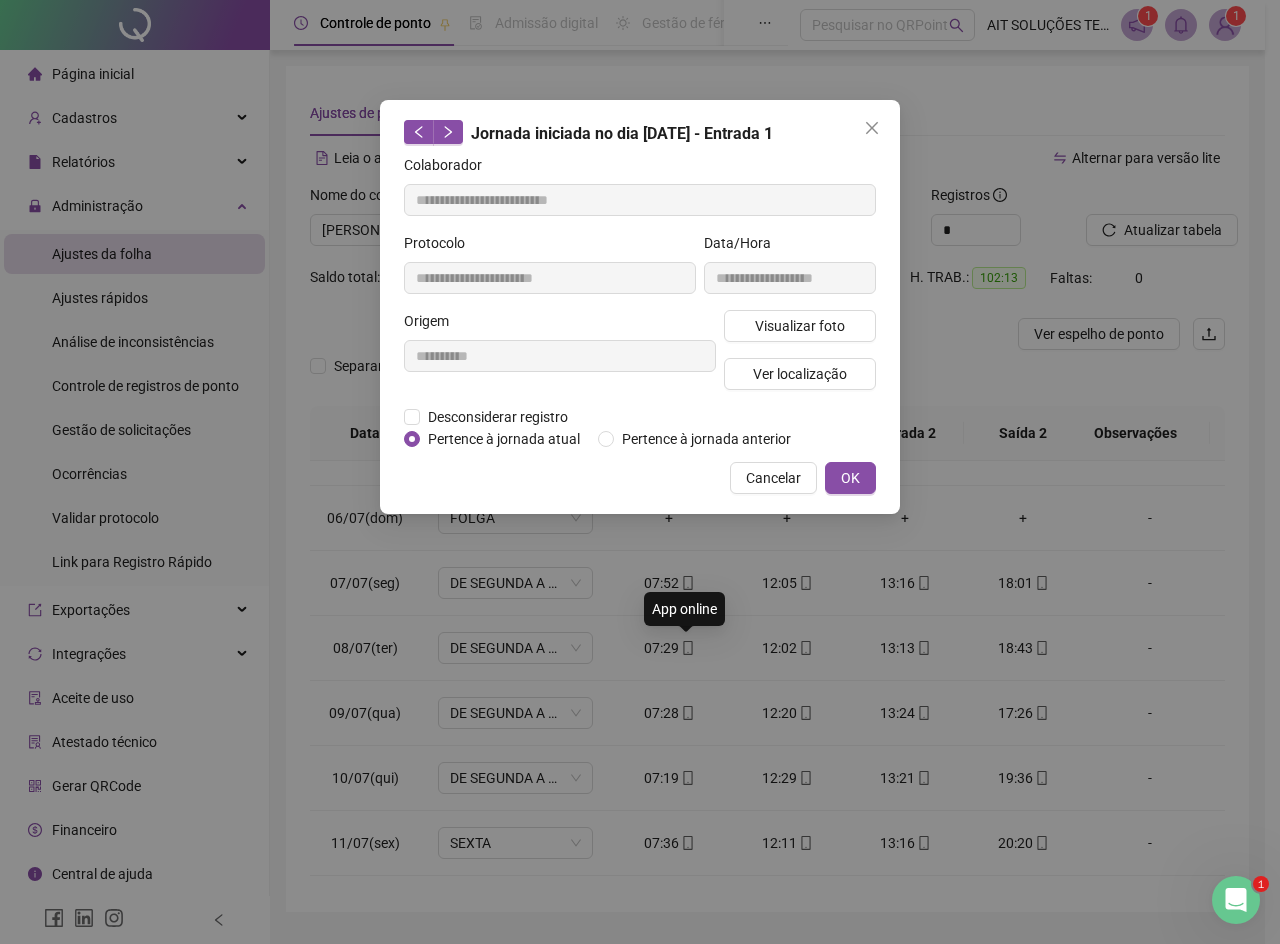 type on "**********" 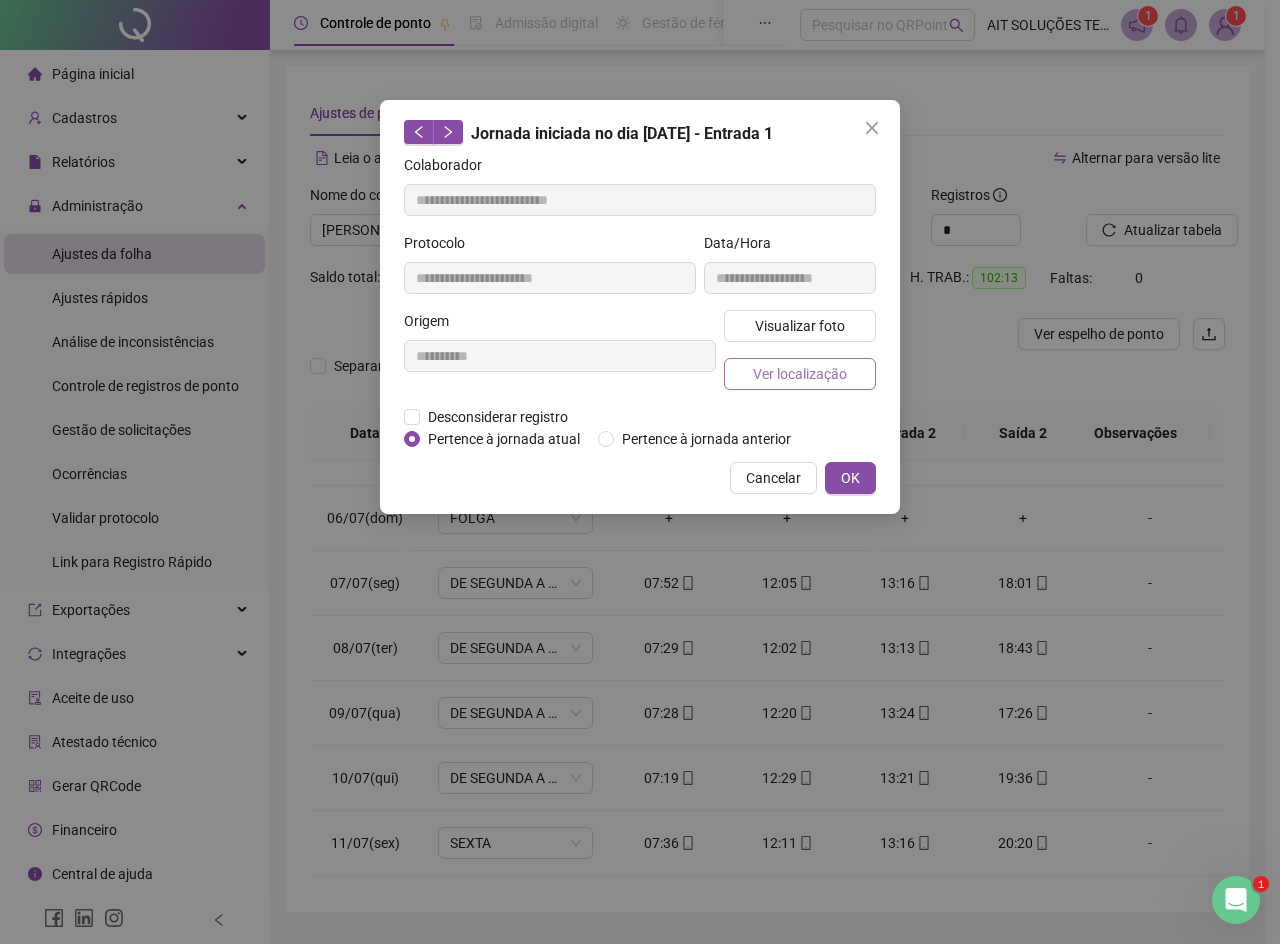 click on "Ver localização" at bounding box center [800, 374] 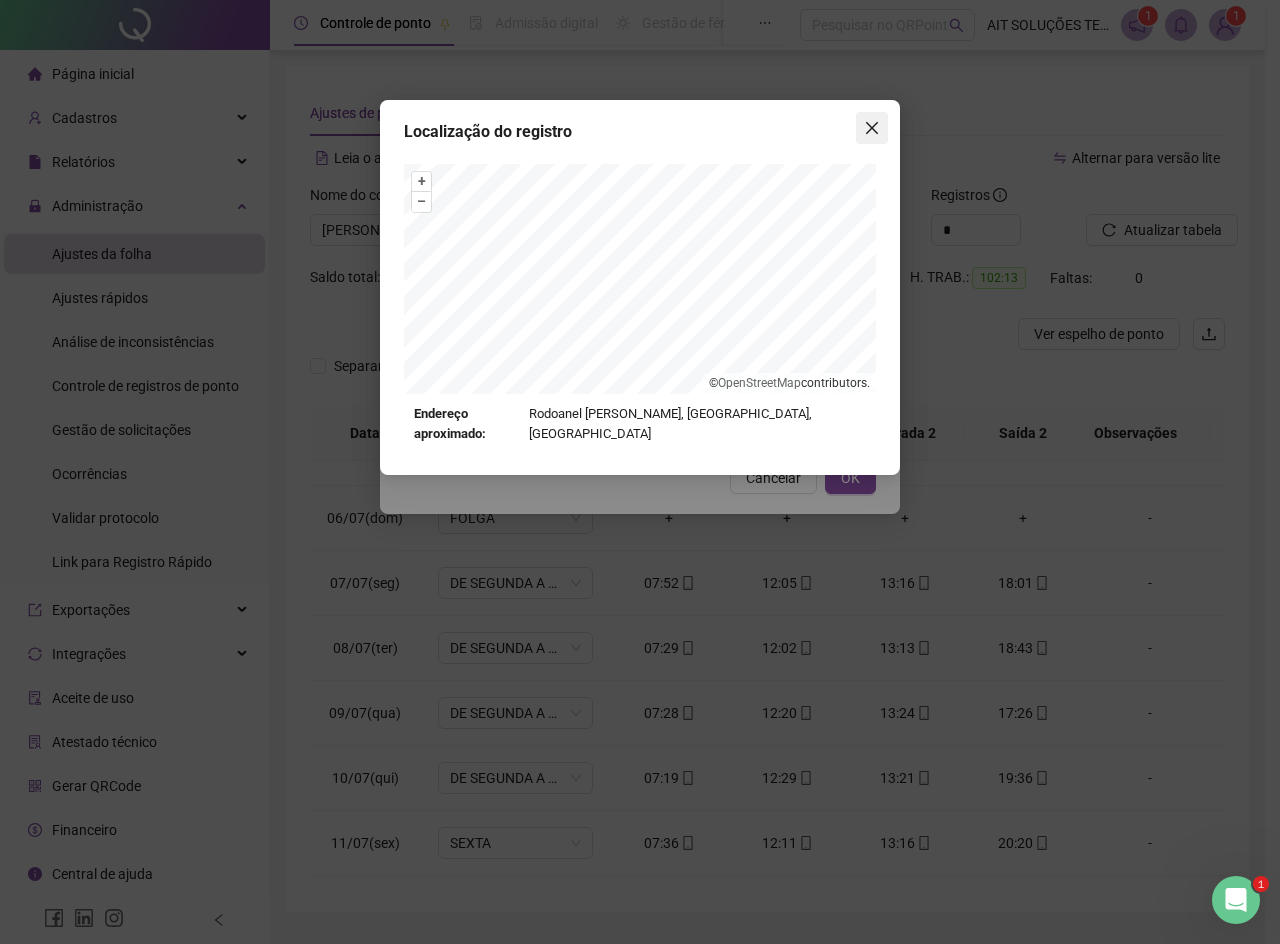 click 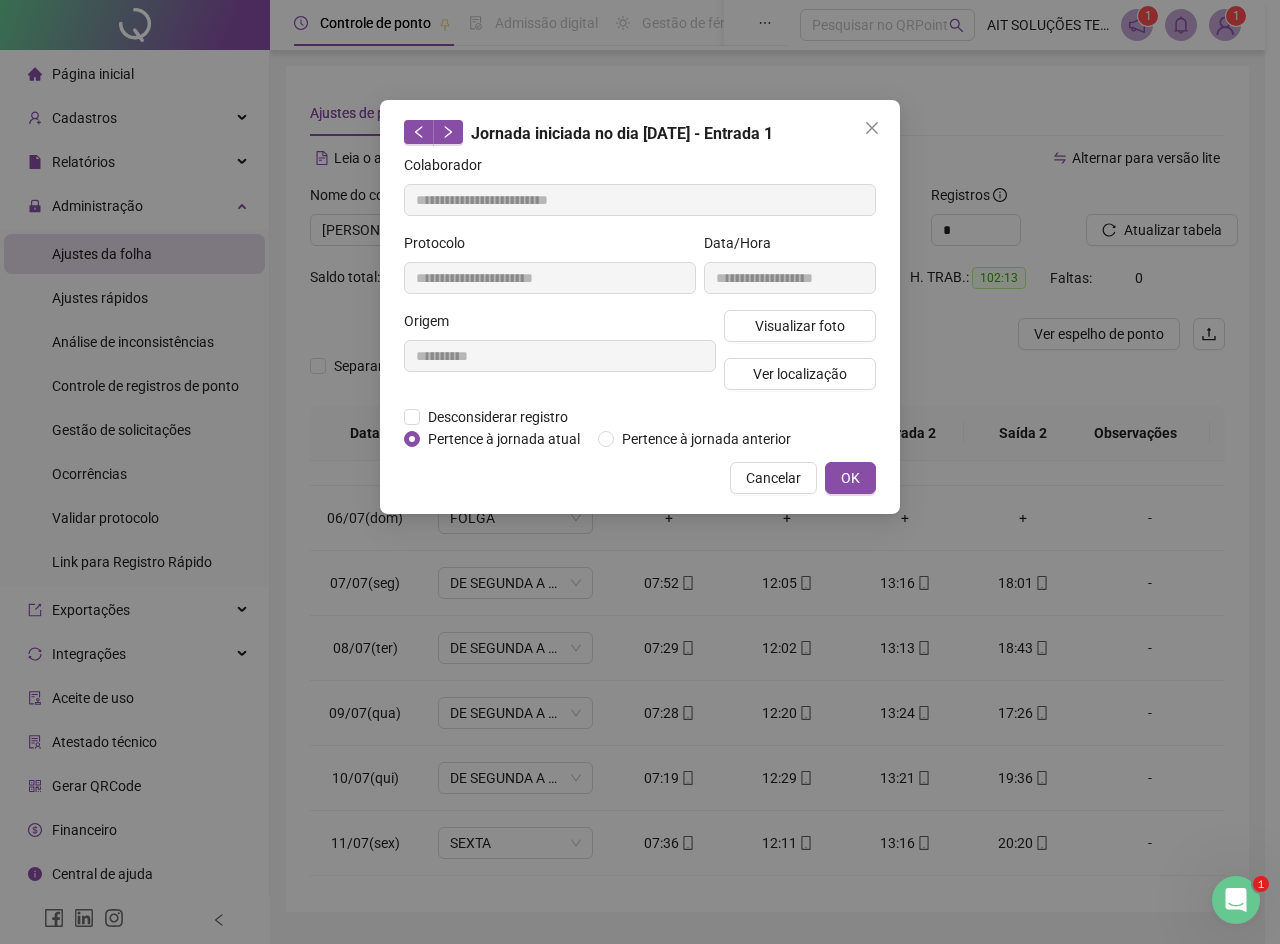 click at bounding box center (872, 128) 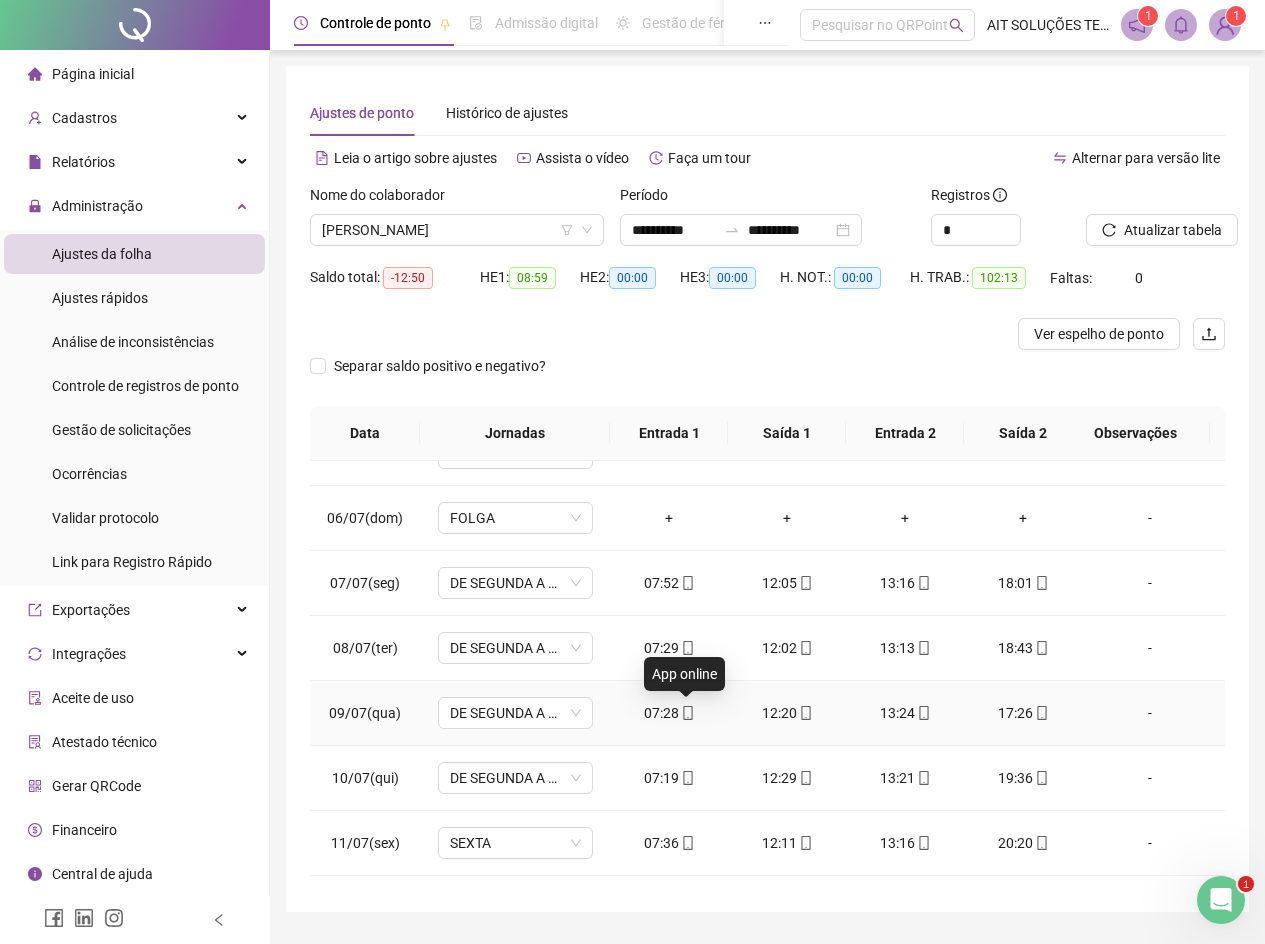 click 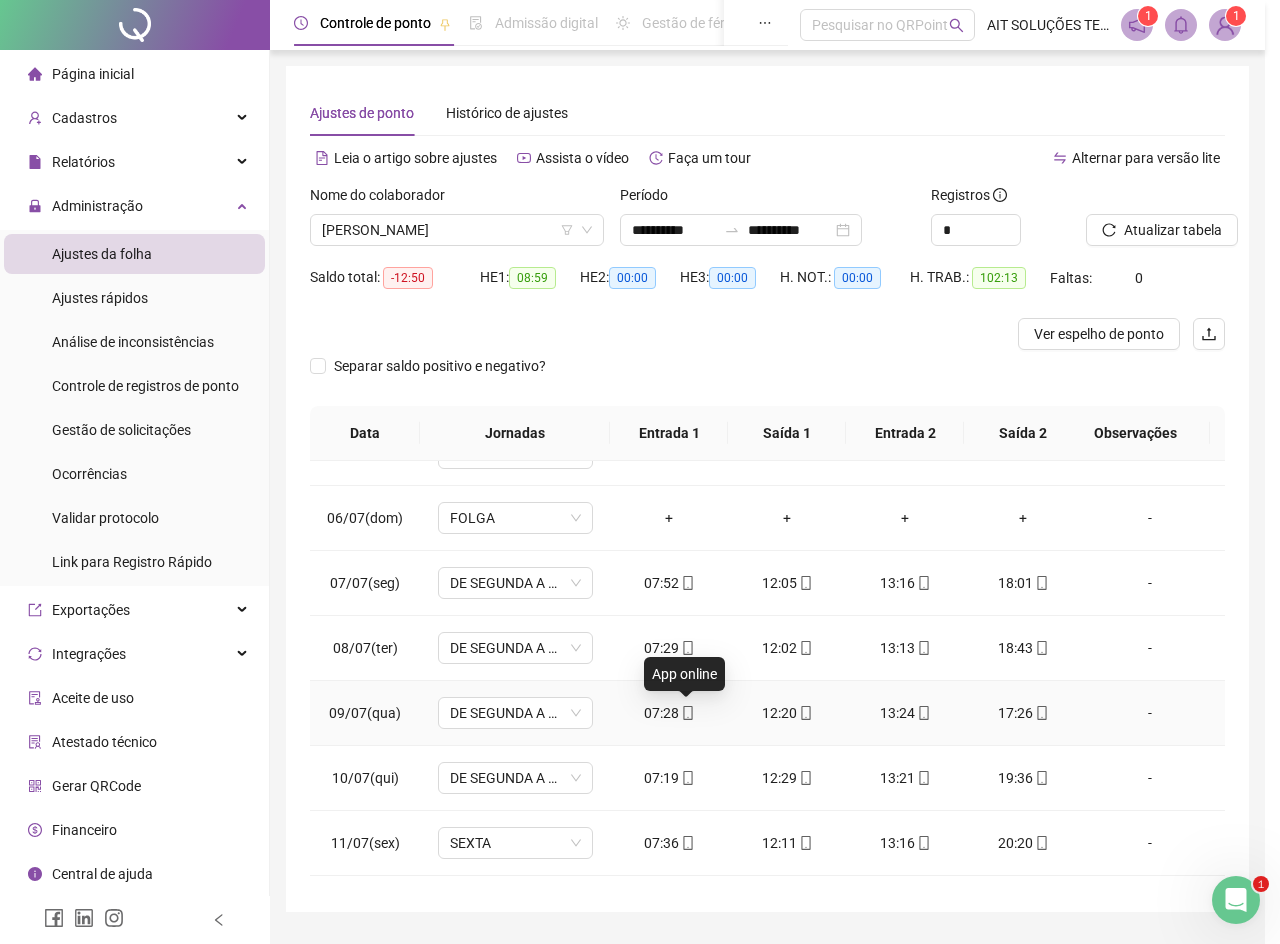 type on "**********" 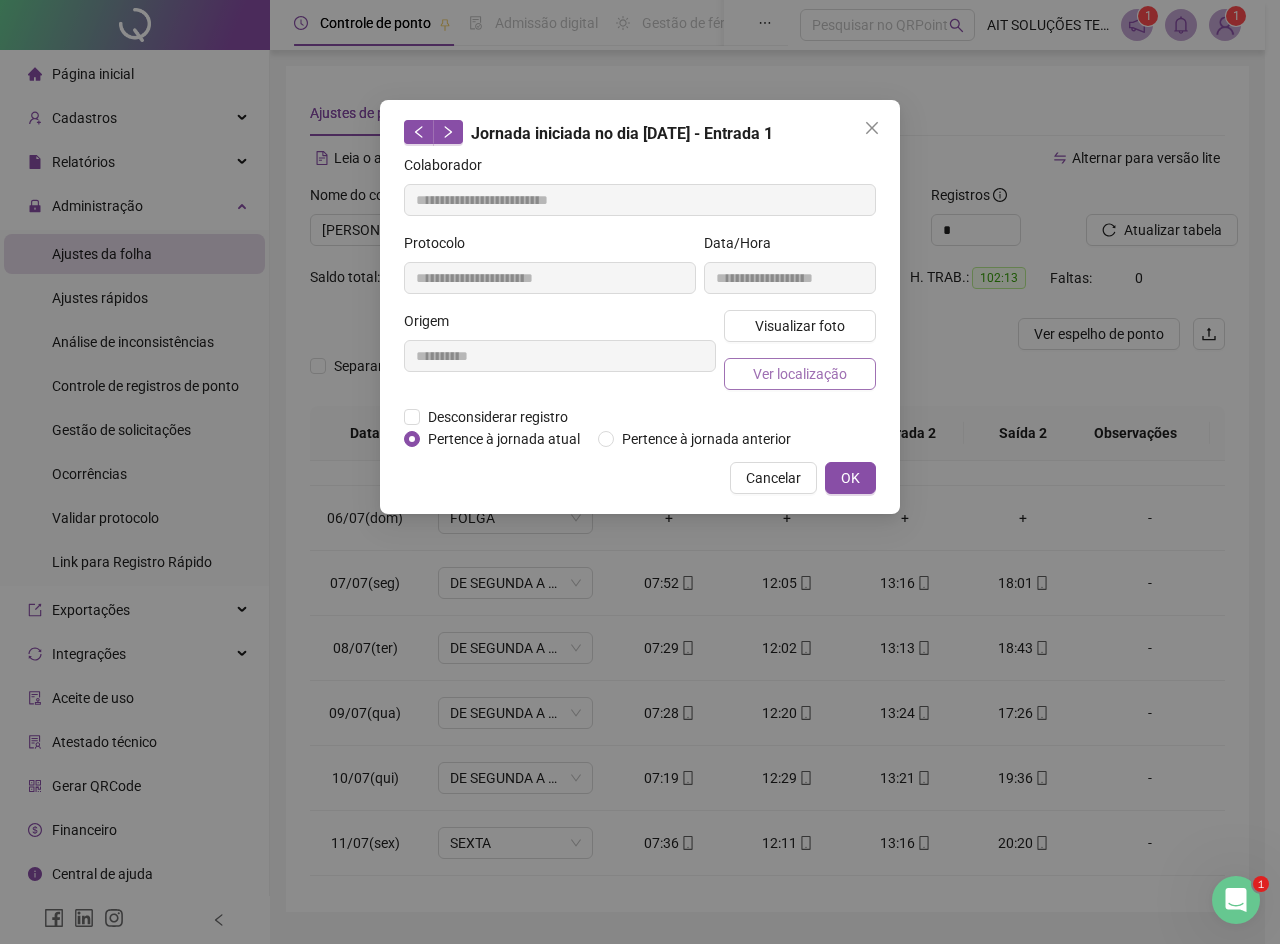click on "Ver localização" at bounding box center [800, 374] 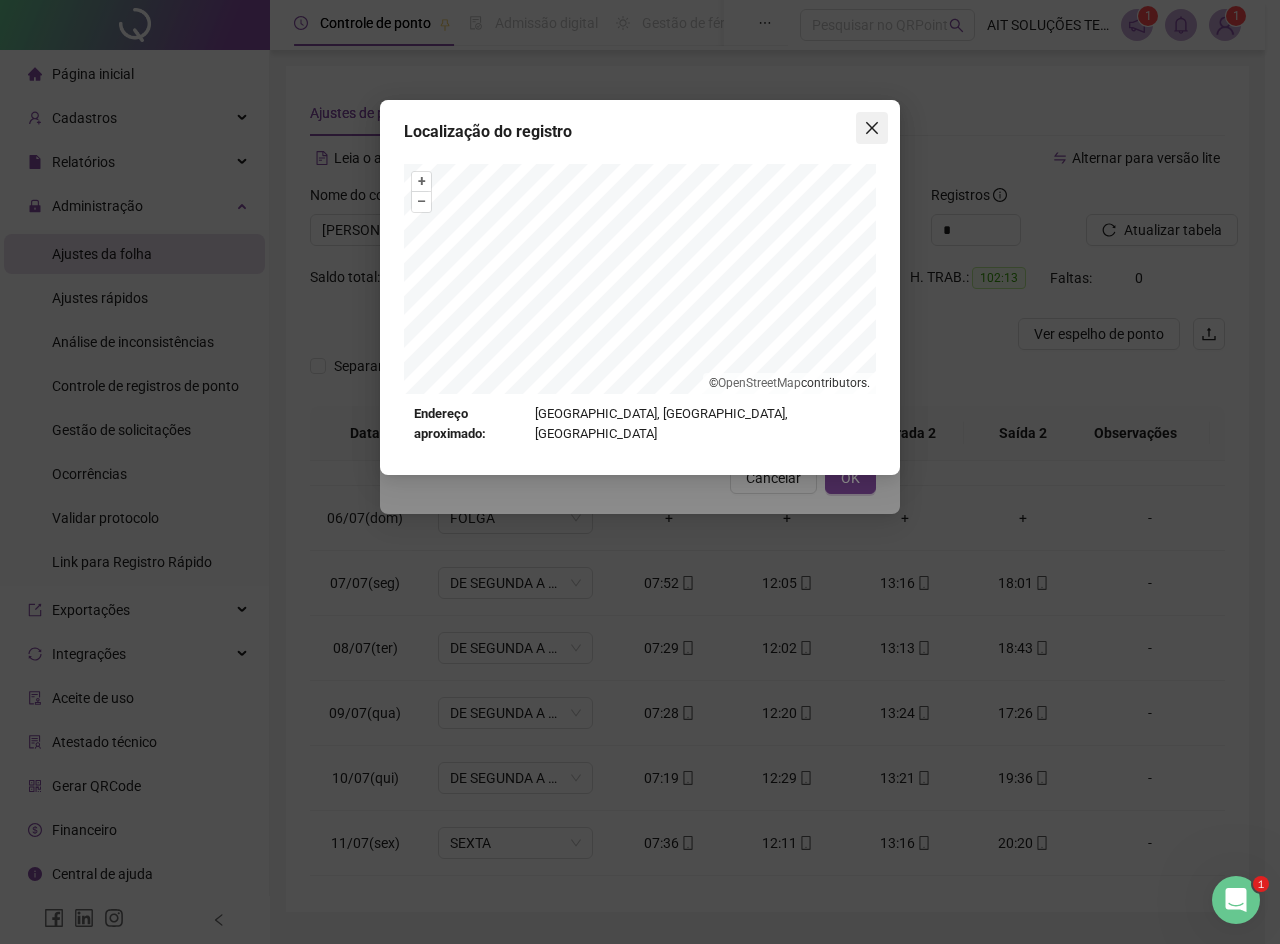 click at bounding box center (872, 128) 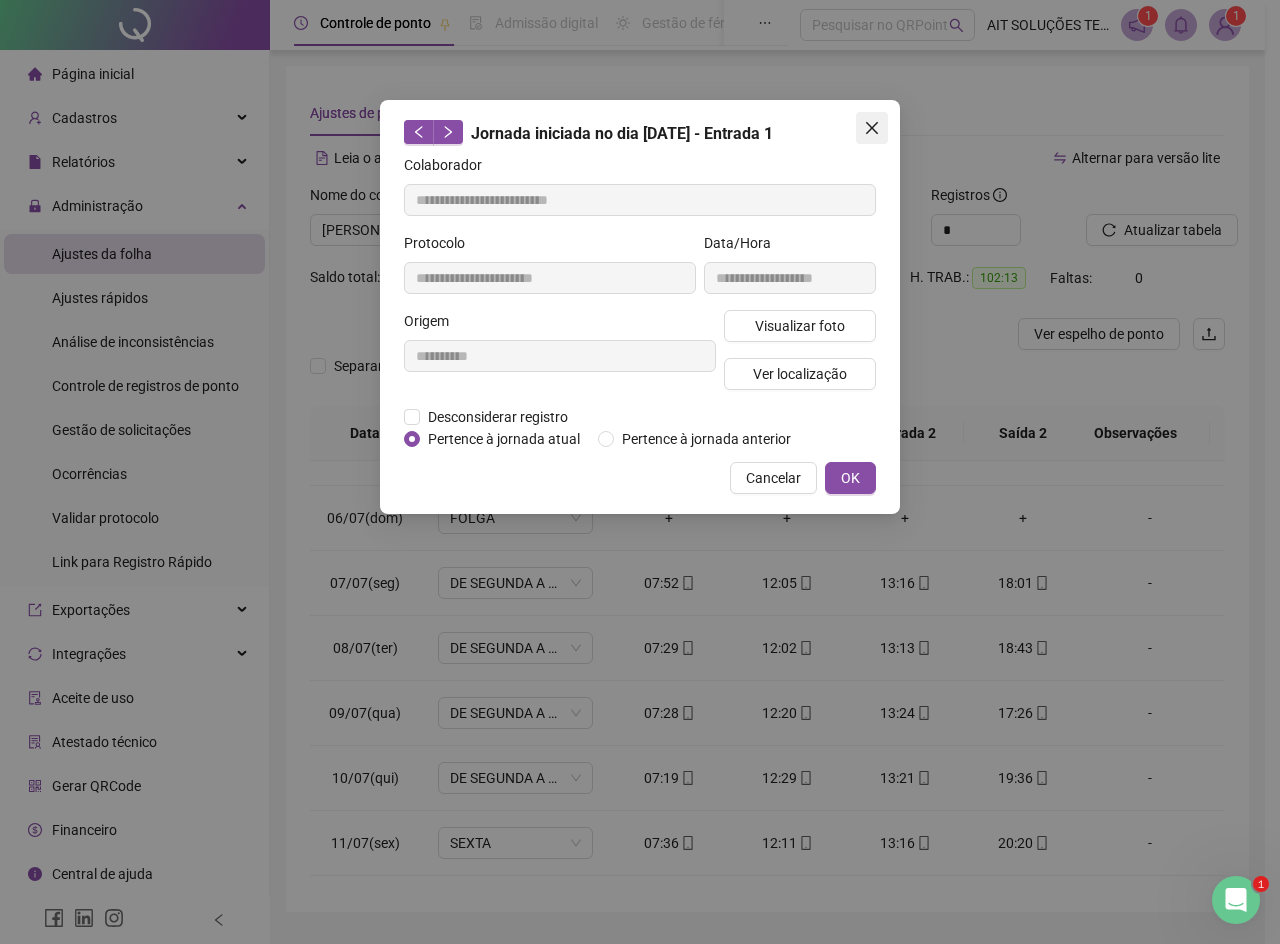 click at bounding box center (872, 128) 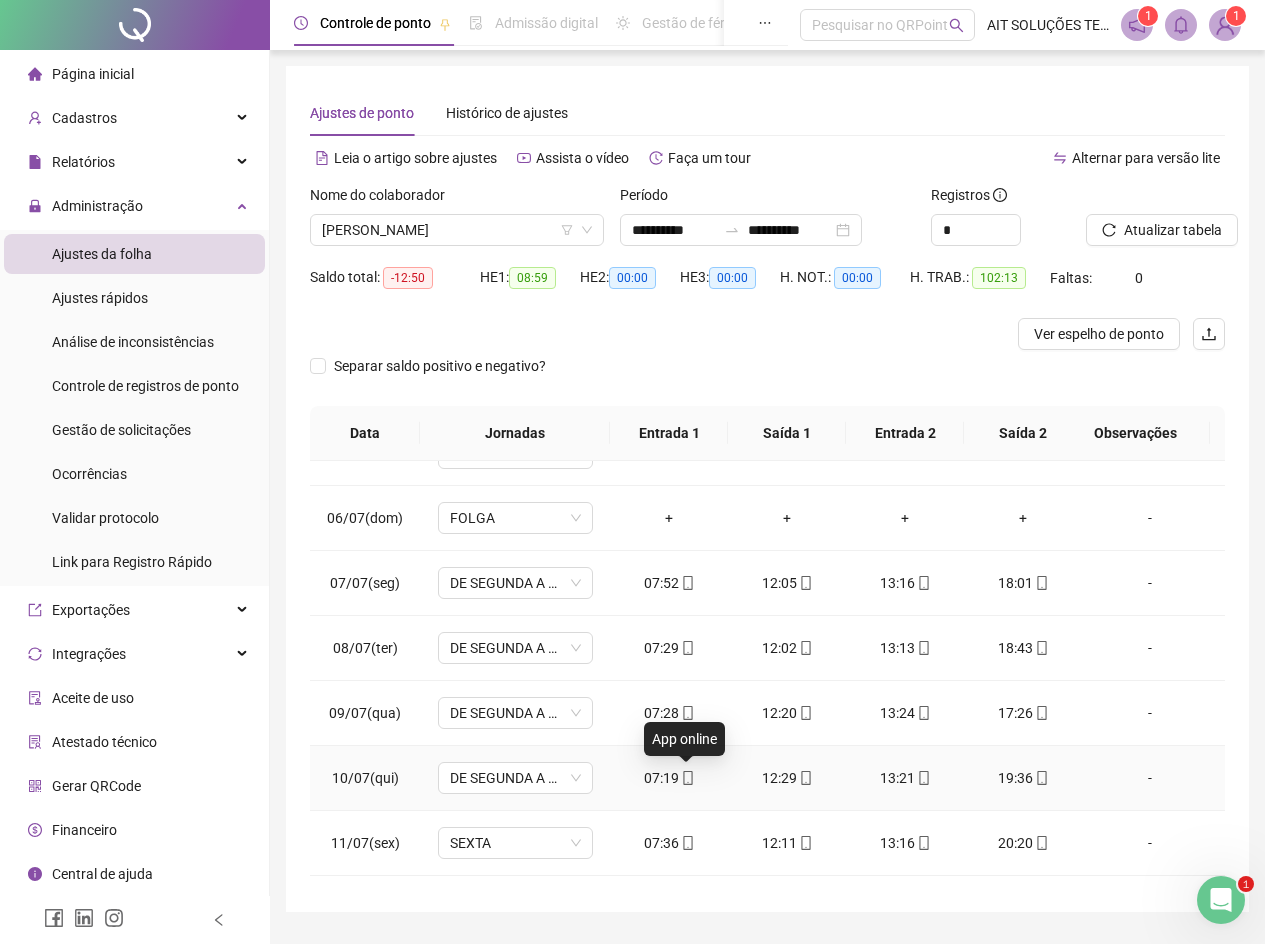 click 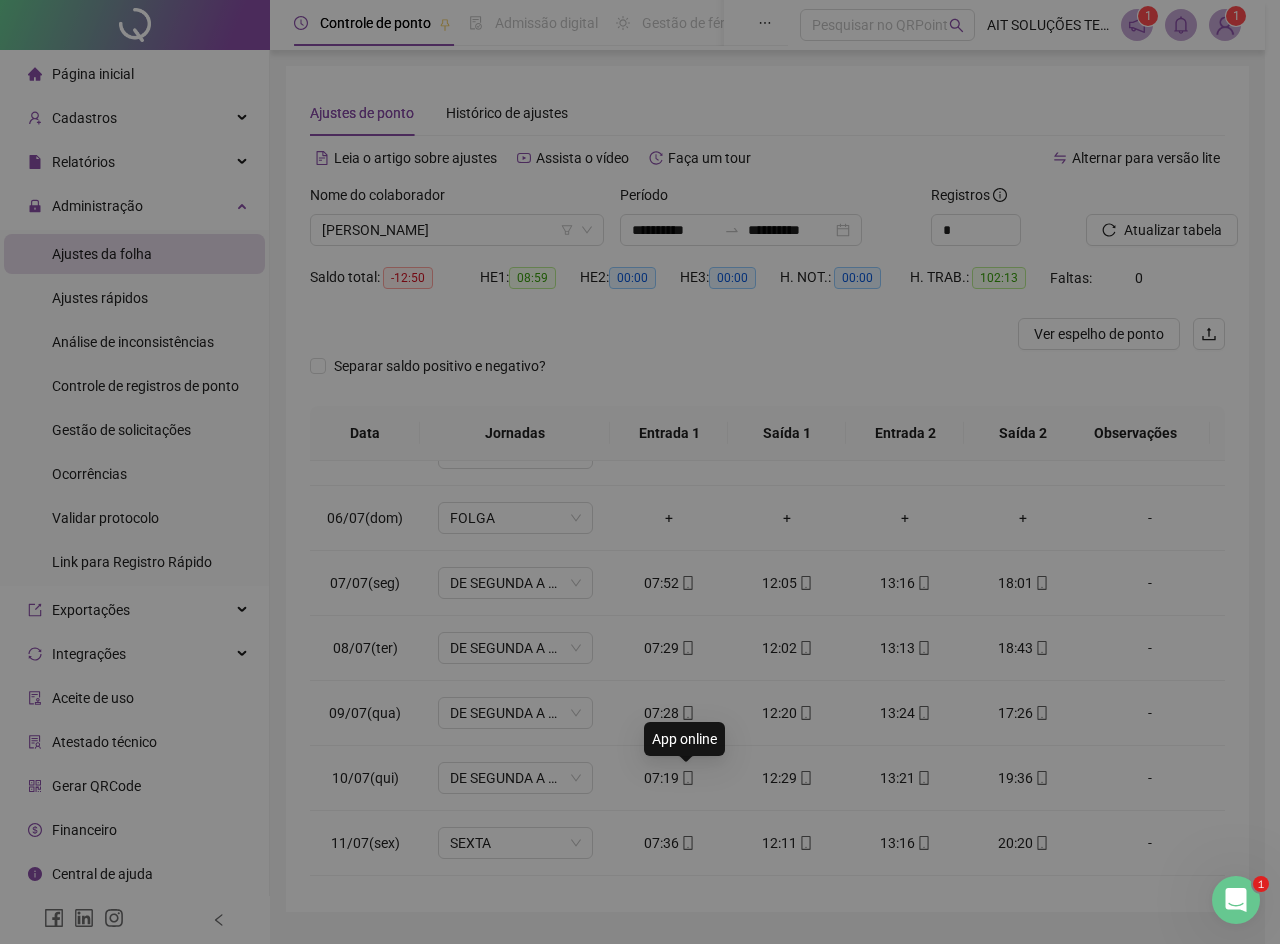 type on "**********" 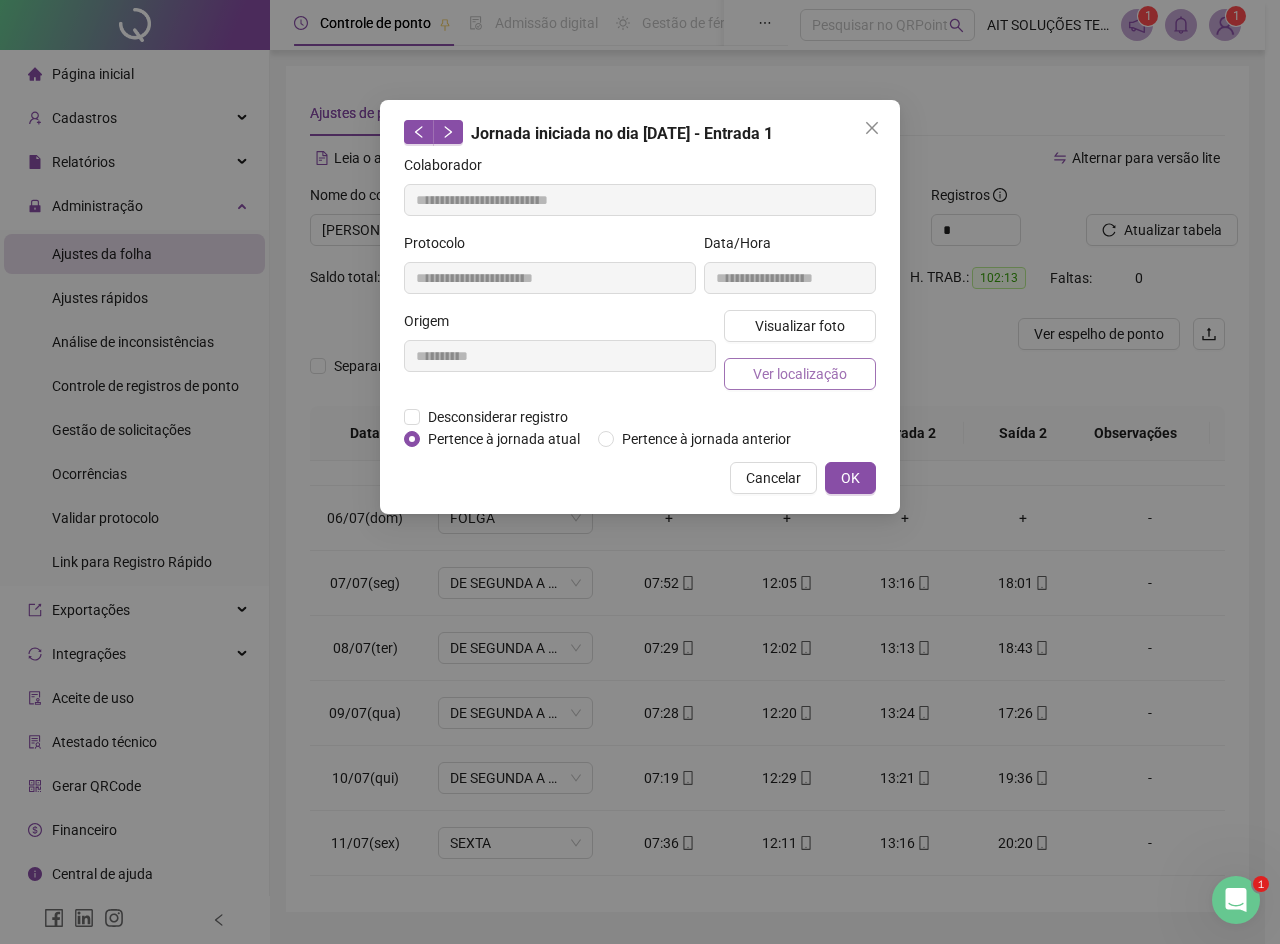 click on "Ver localização" at bounding box center [800, 374] 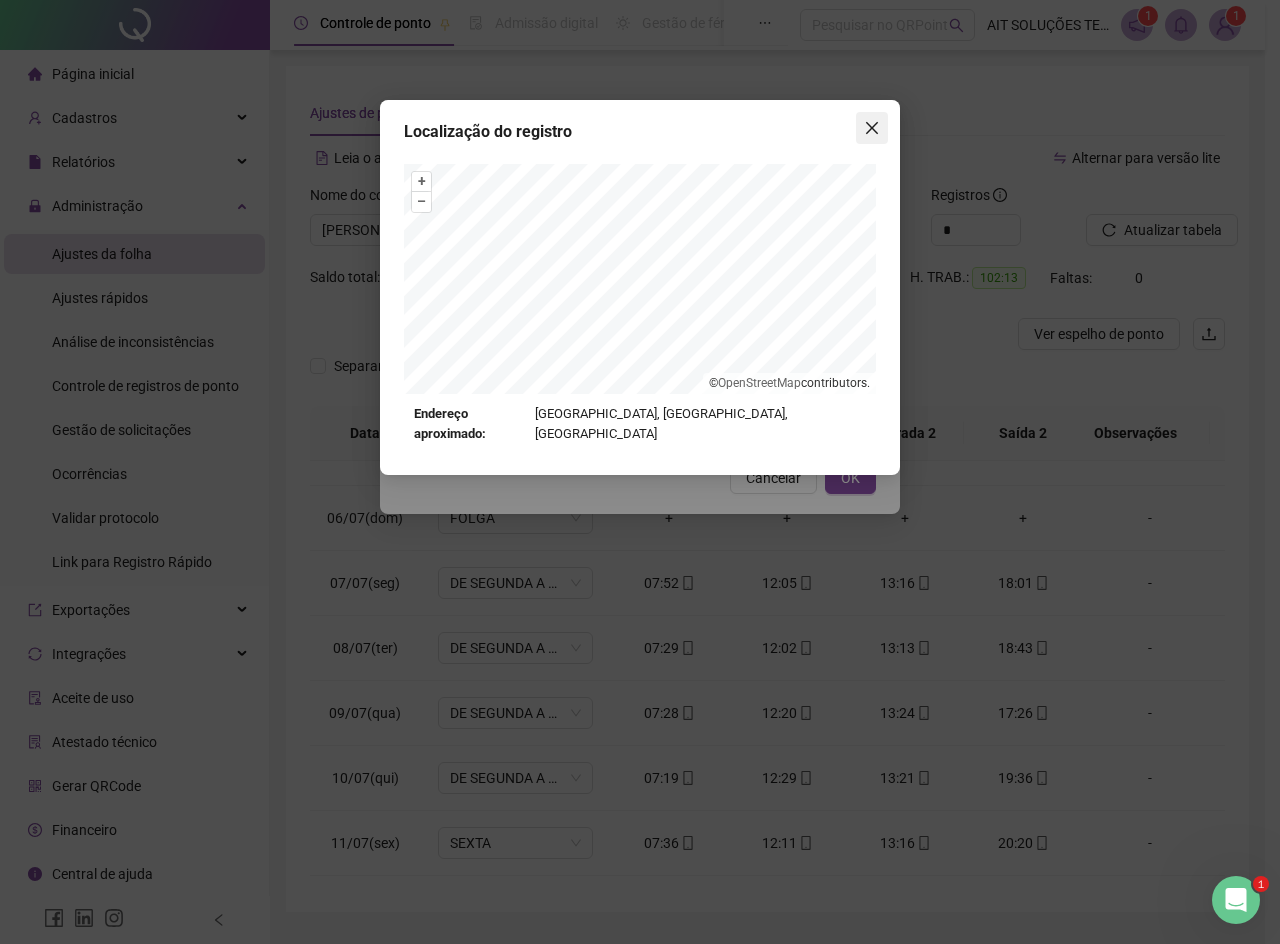 click 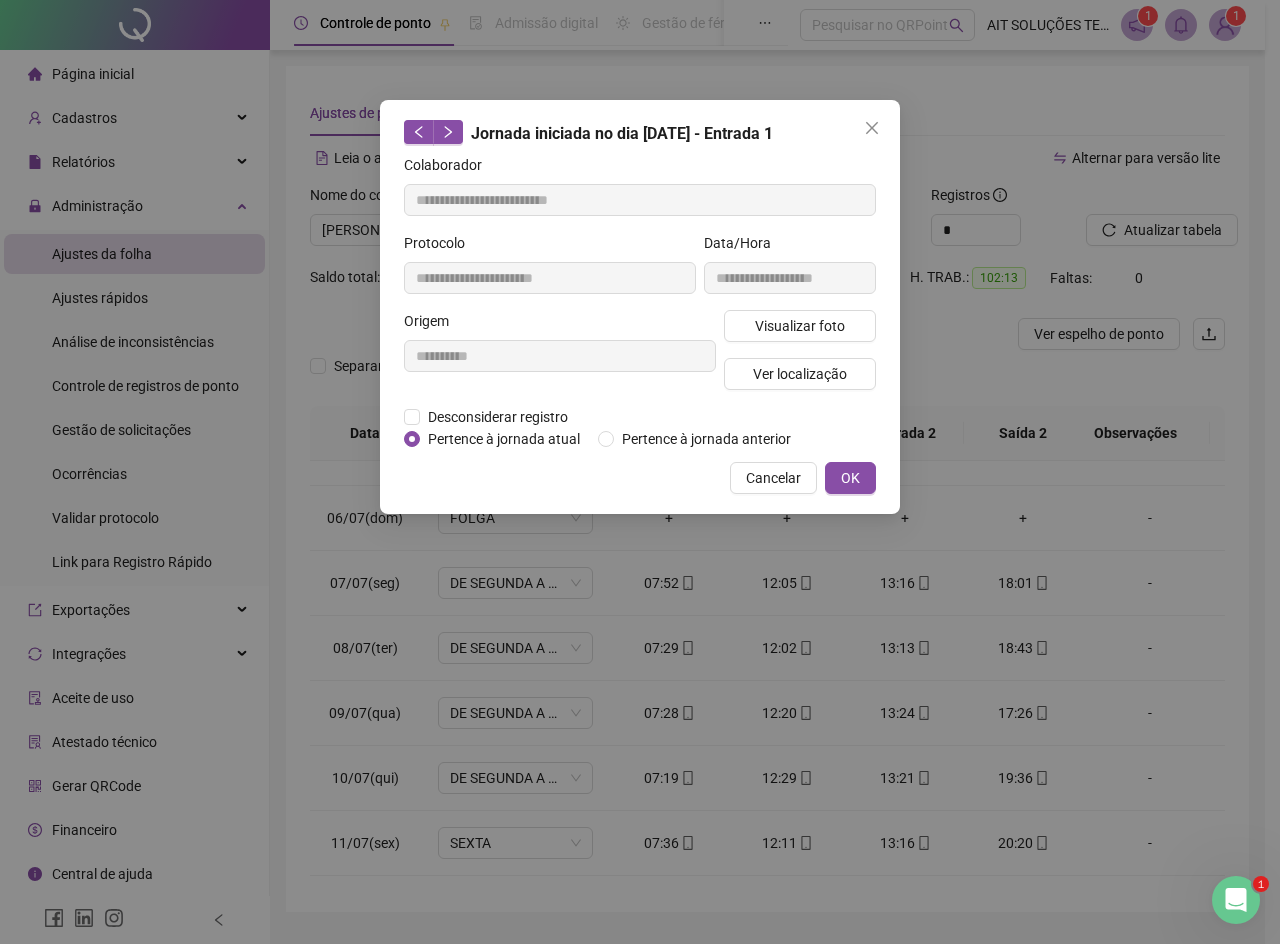 click 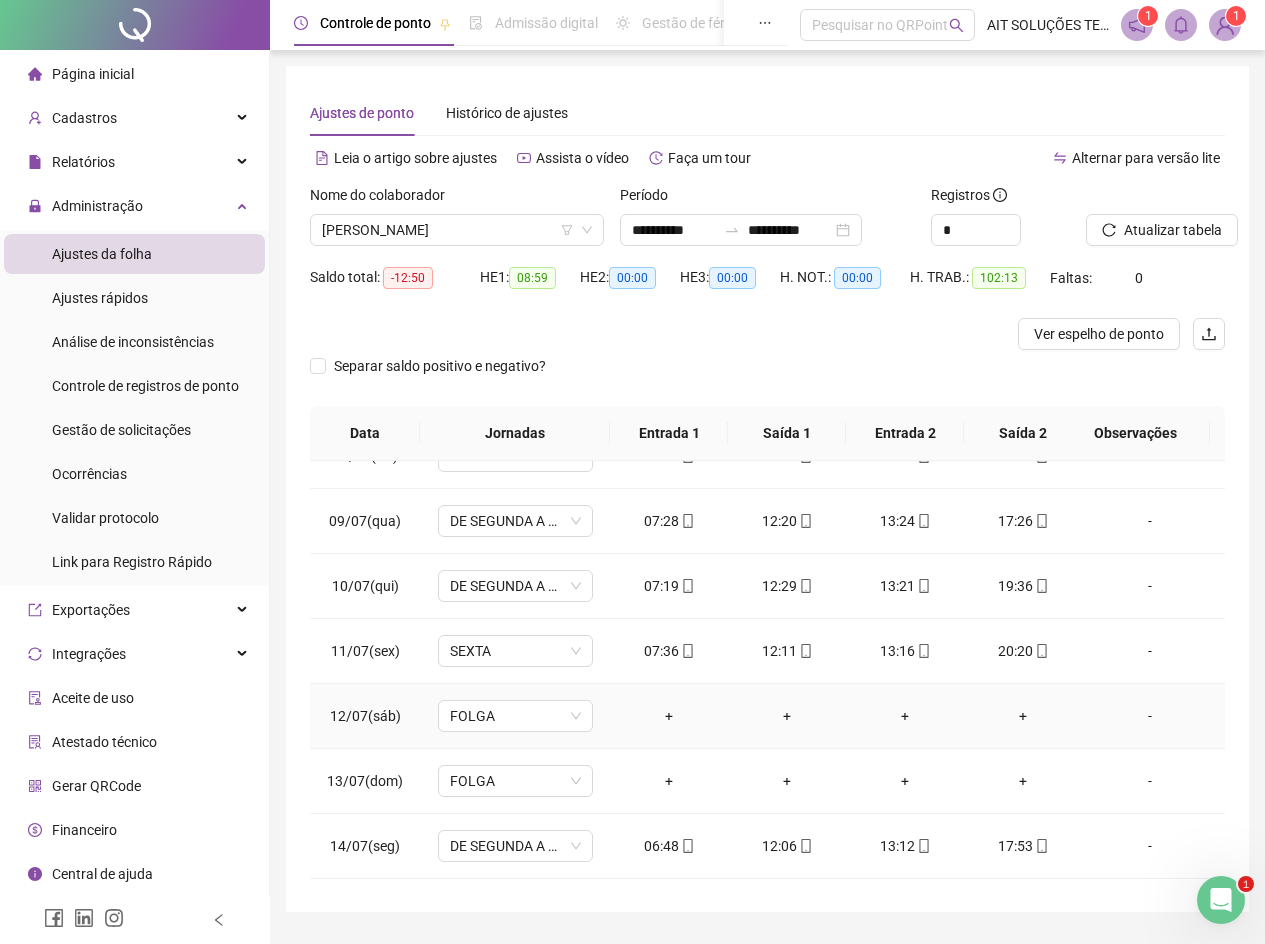 scroll, scrollTop: 500, scrollLeft: 0, axis: vertical 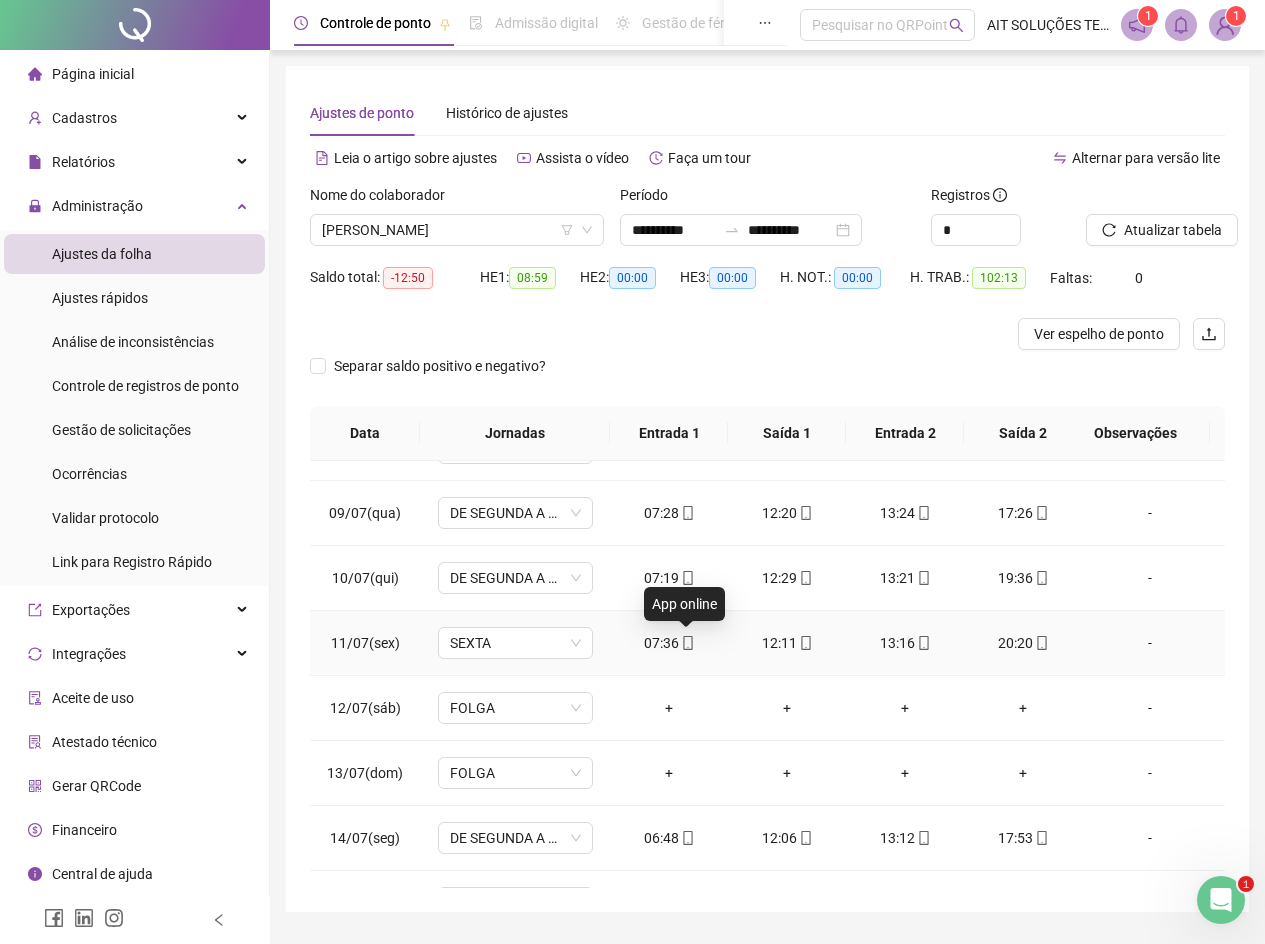 click on "07:36" at bounding box center [669, 643] 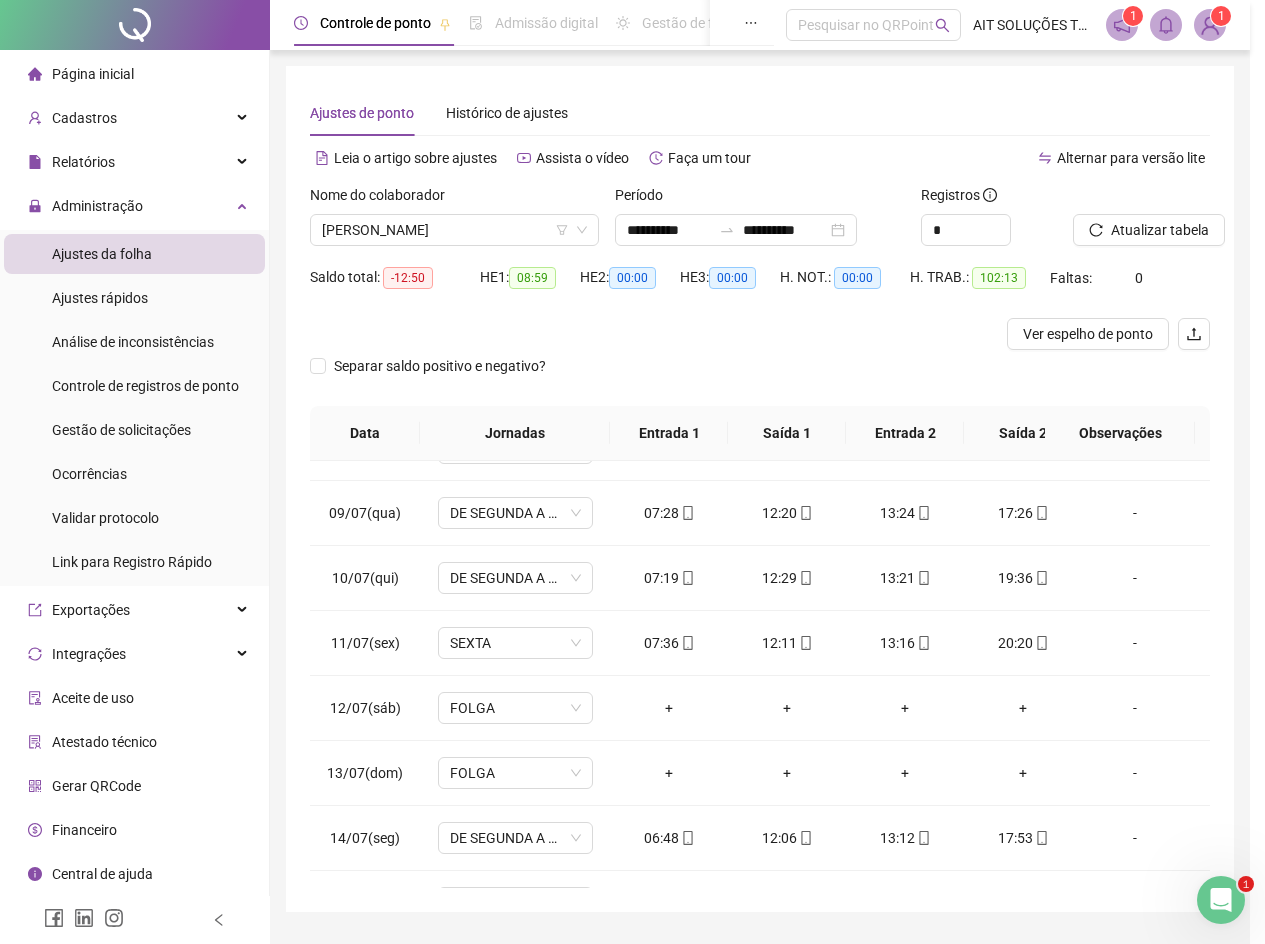 type on "**********" 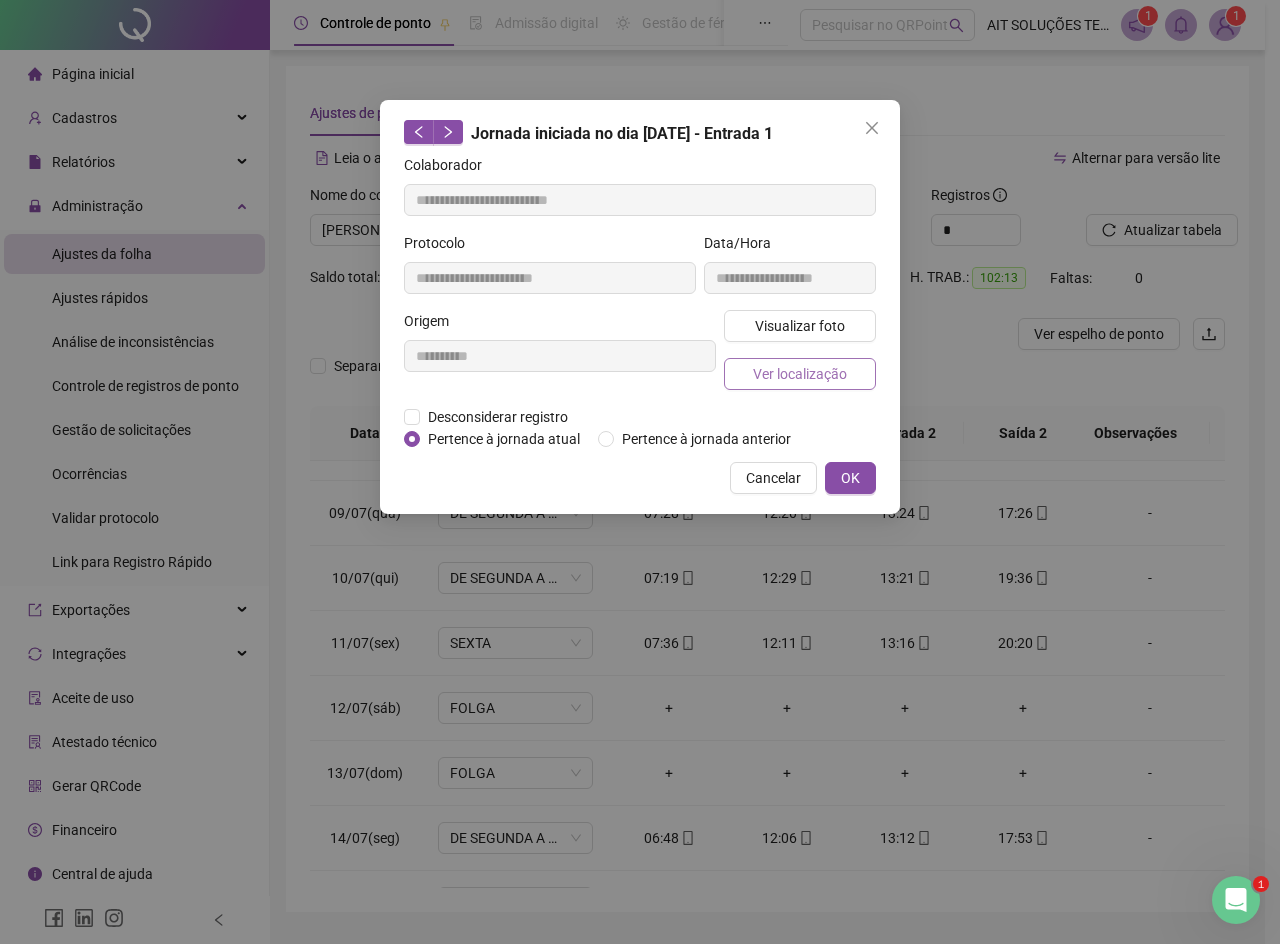 click on "Ver localização" at bounding box center (800, 374) 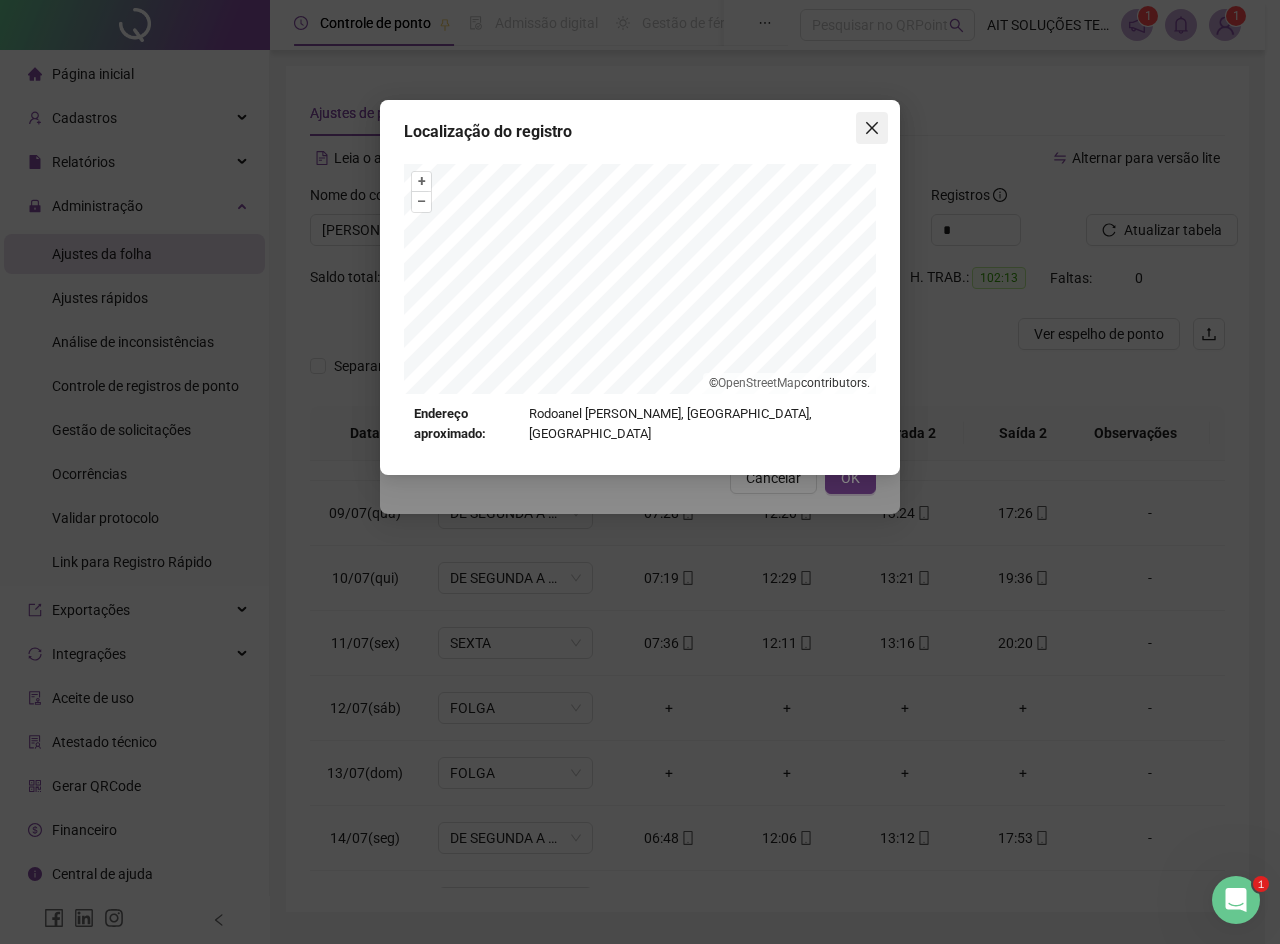 click 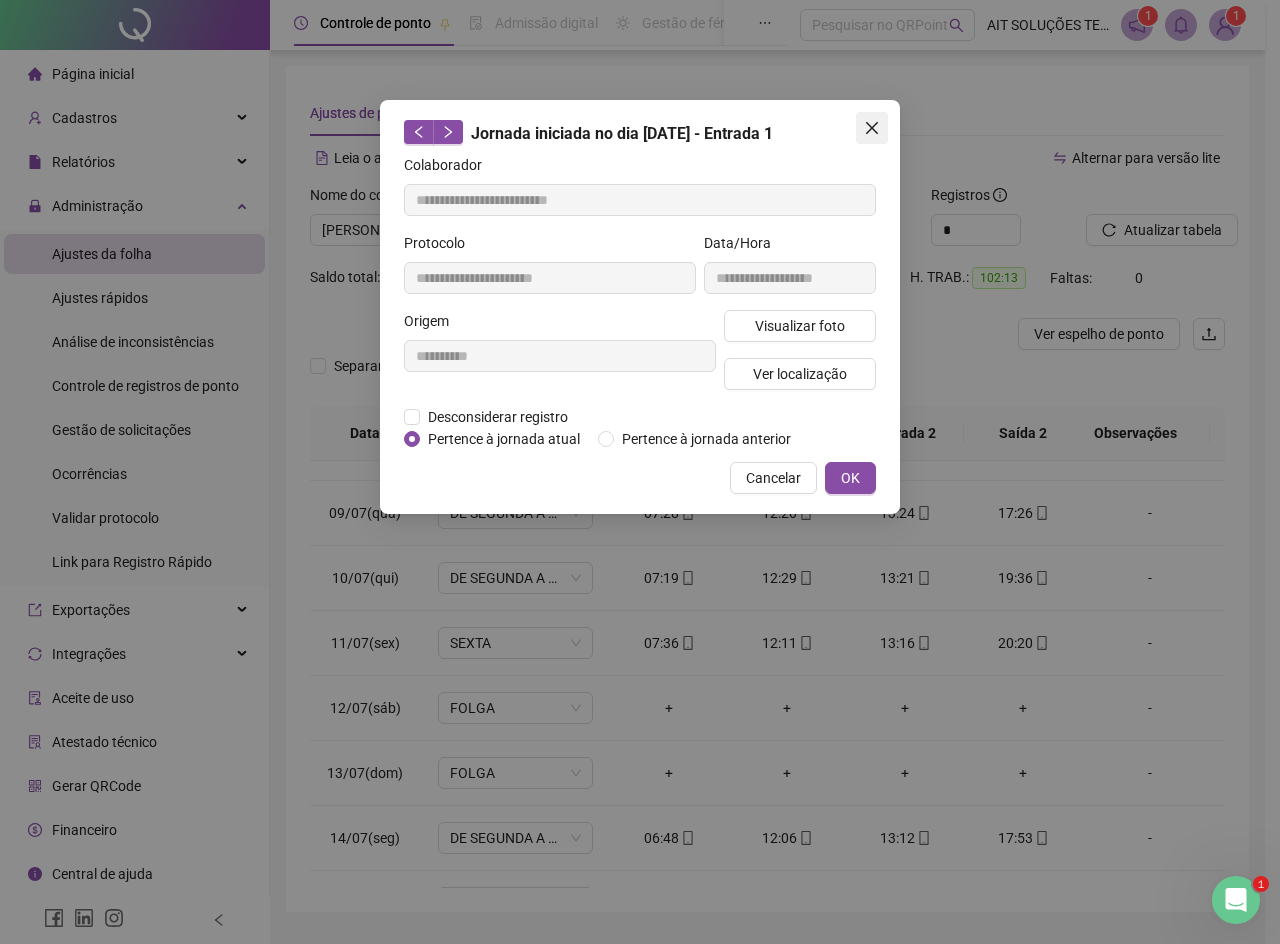 click at bounding box center [872, 128] 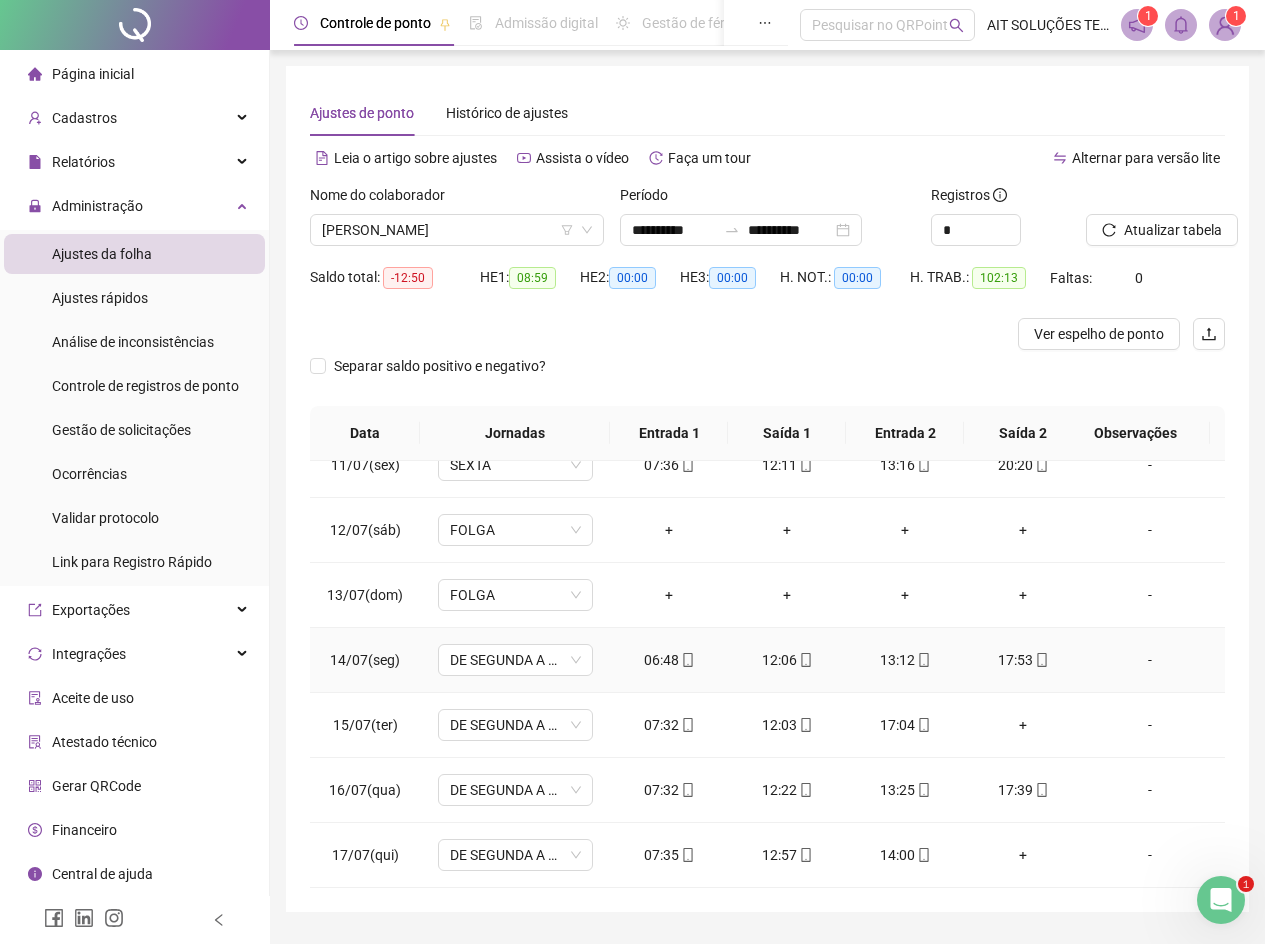 scroll, scrollTop: 693, scrollLeft: 0, axis: vertical 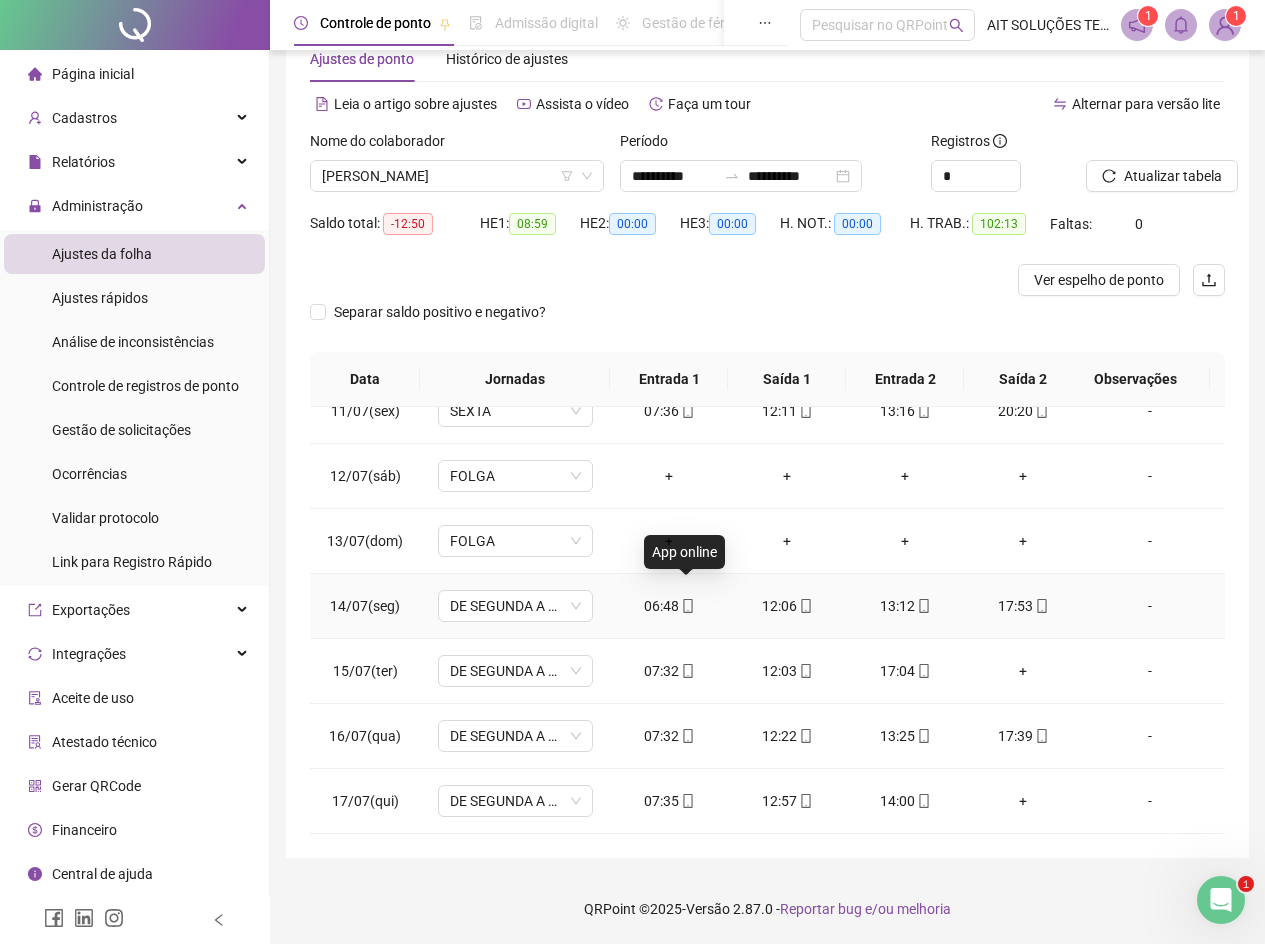 click 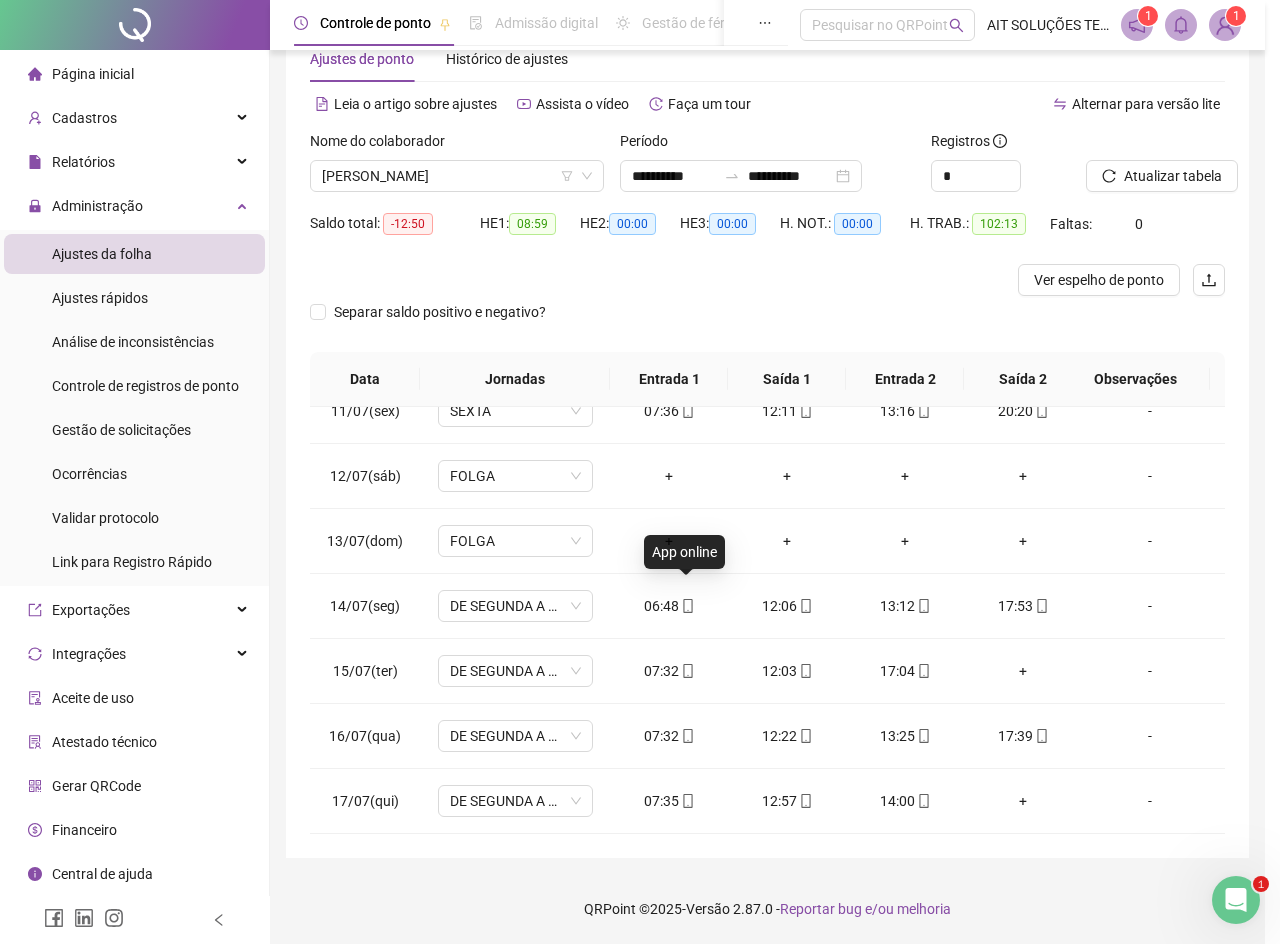 type on "**********" 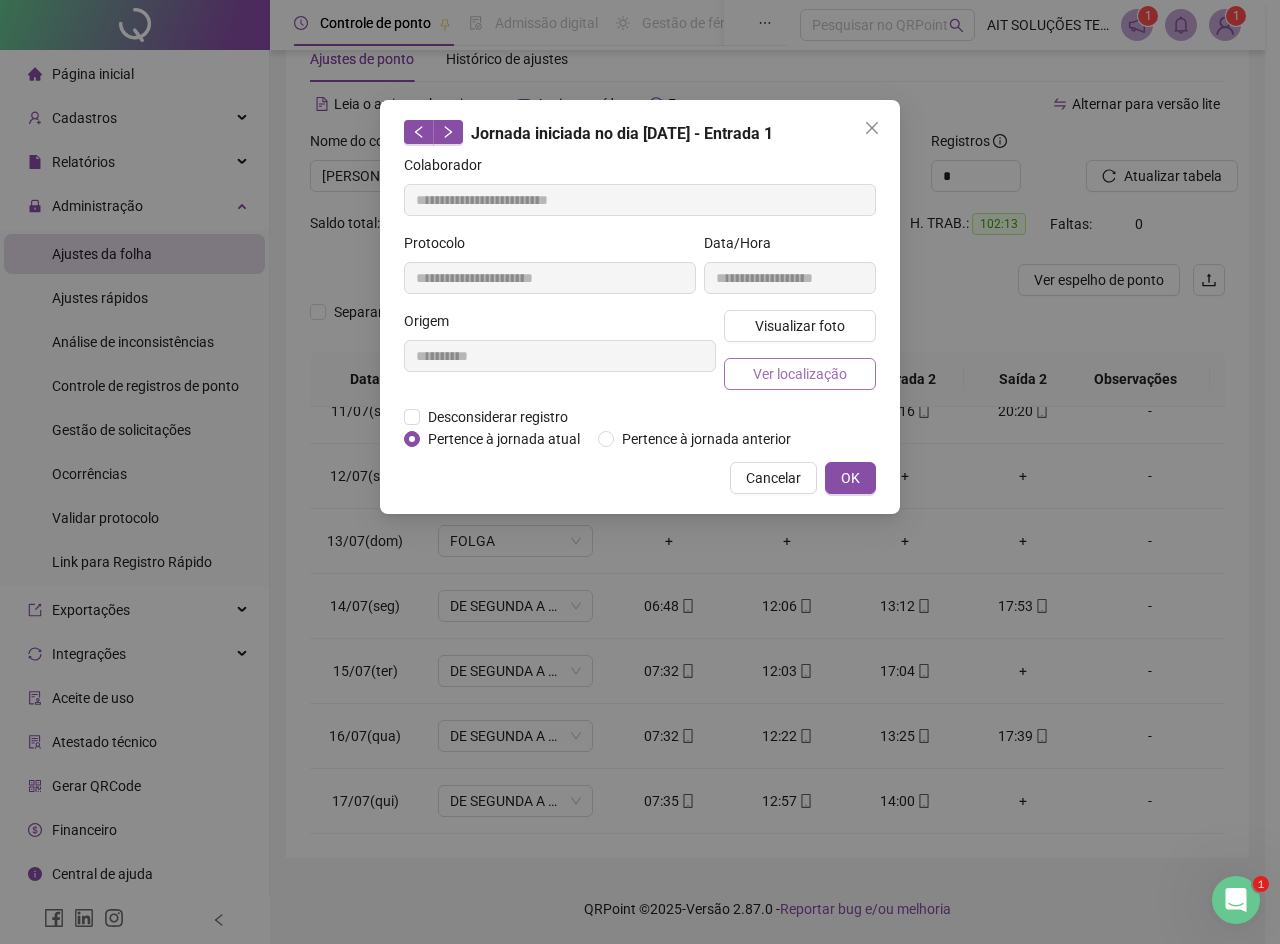 click on "Ver localização" at bounding box center [800, 374] 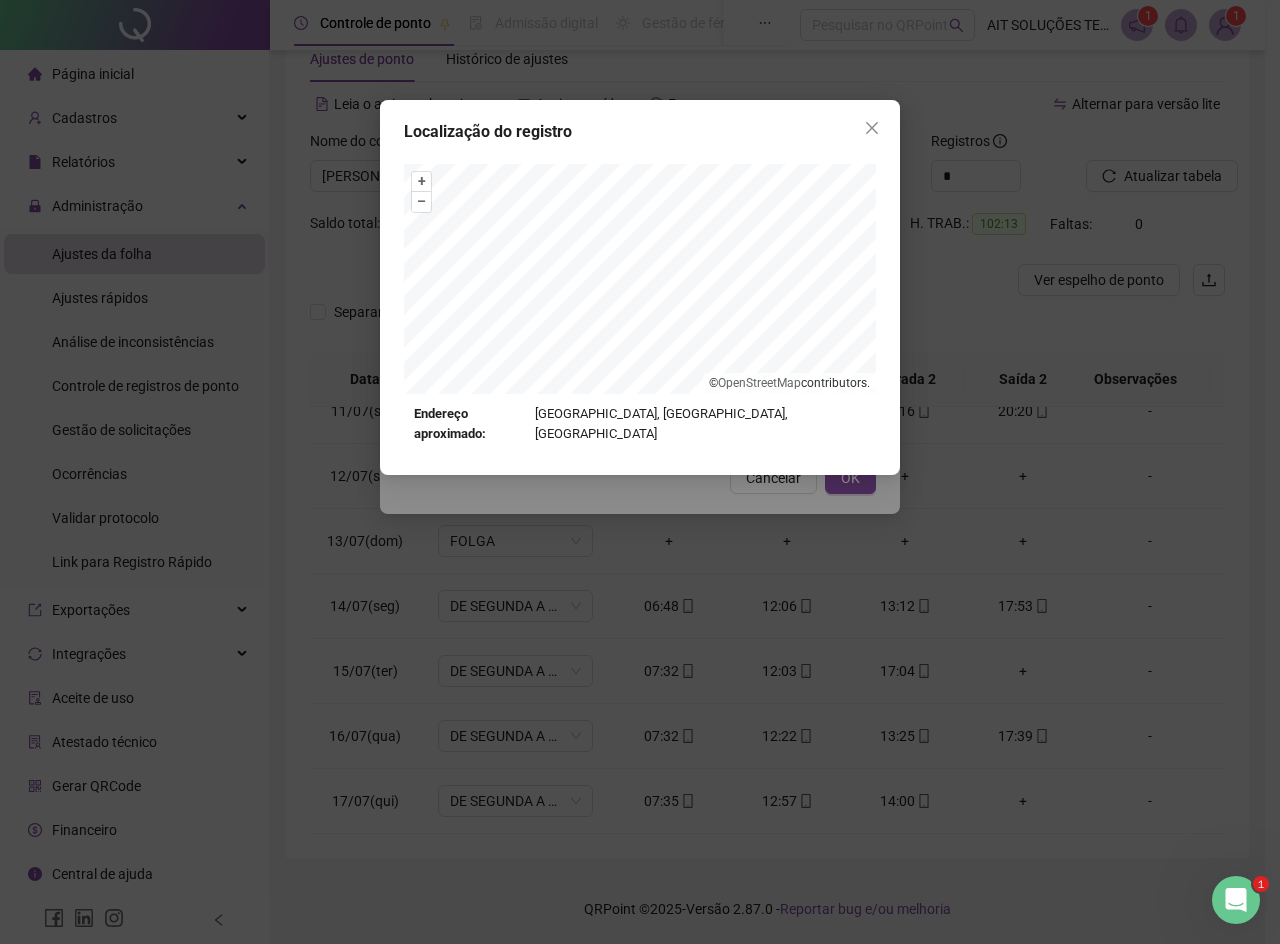 click on "Localização do registro + – ⇧ › ©  OpenStreetMap  contributors. Endereço aproximado:   [GEOGRAPHIC_DATA], [GEOGRAPHIC_DATA], [GEOGRAPHIC_DATA] *OBS Os registros de ponto executados através da web utilizam uma tecnologia menos precisa para obter a geolocalização do colaborador, o que poderá resultar em localizações distintas." at bounding box center [640, 287] 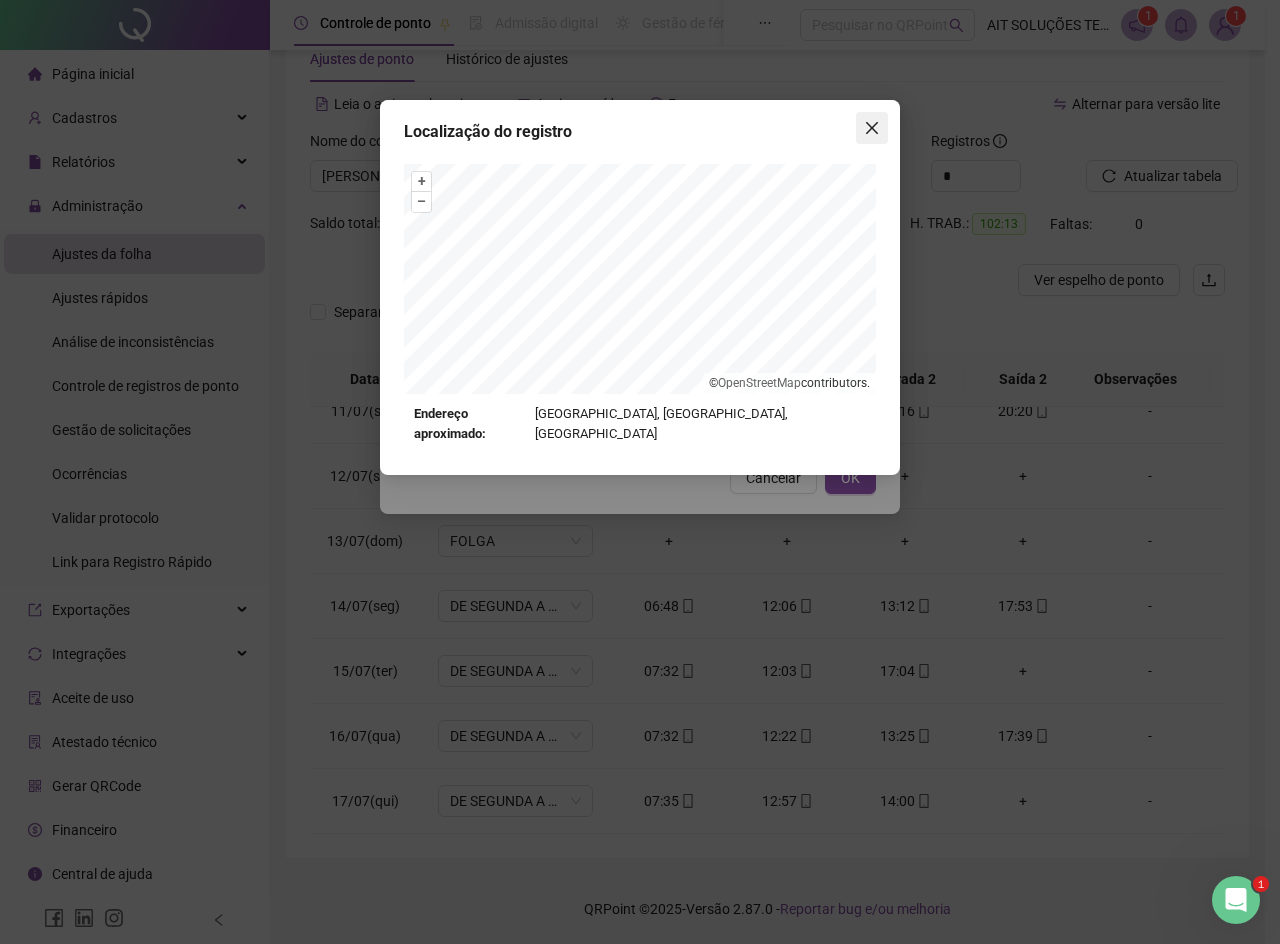 click 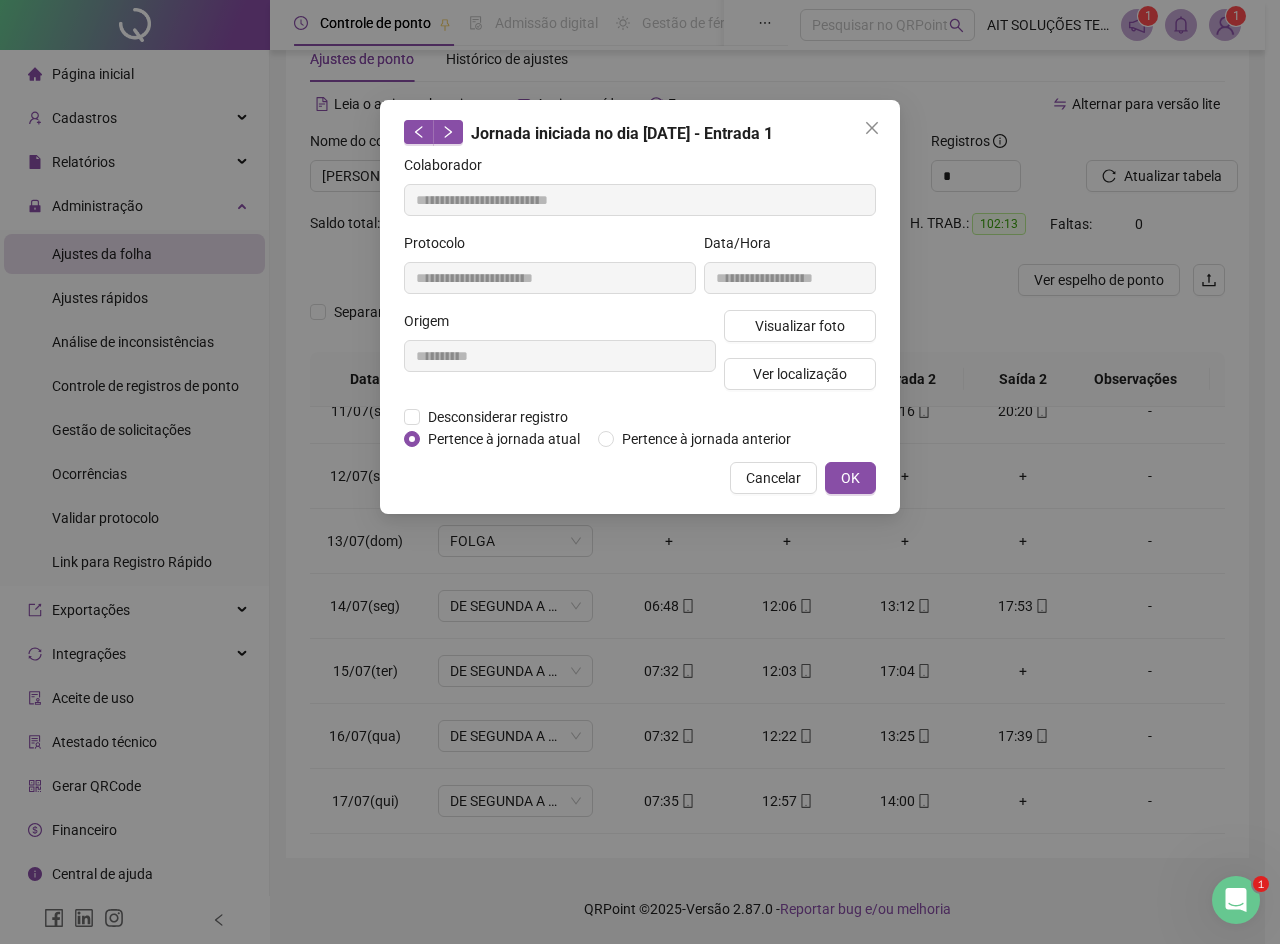 click 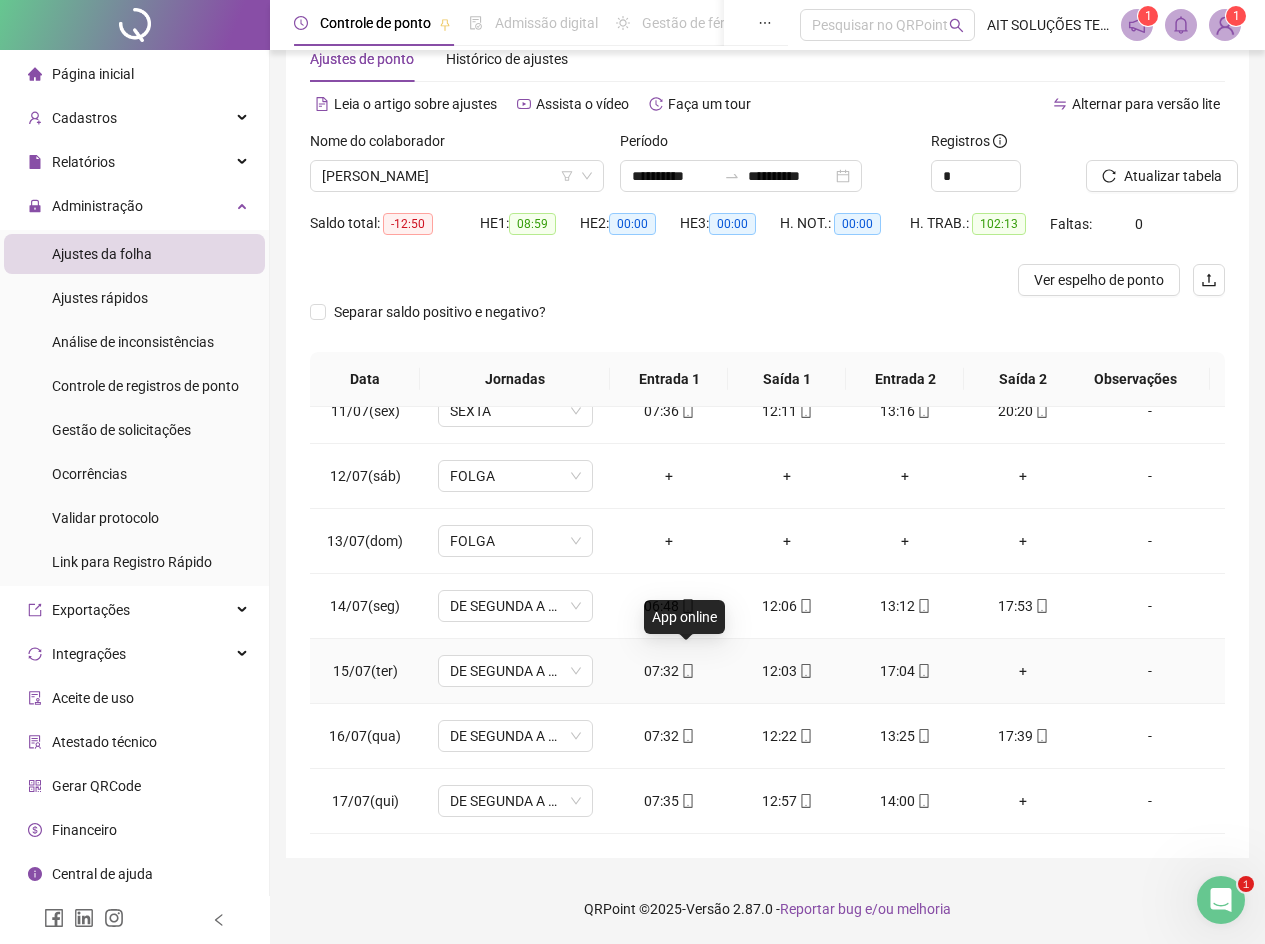 click 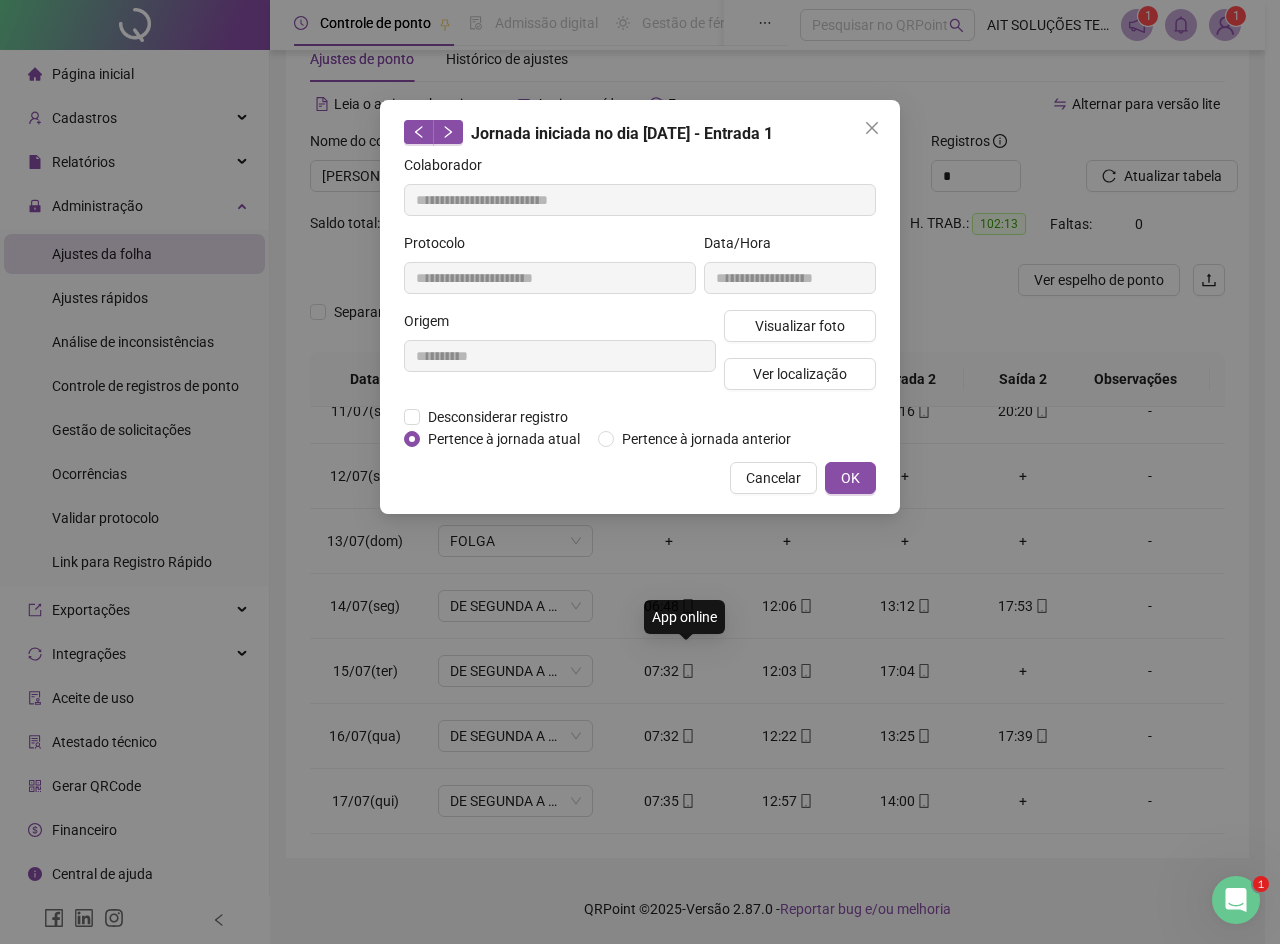 type on "**********" 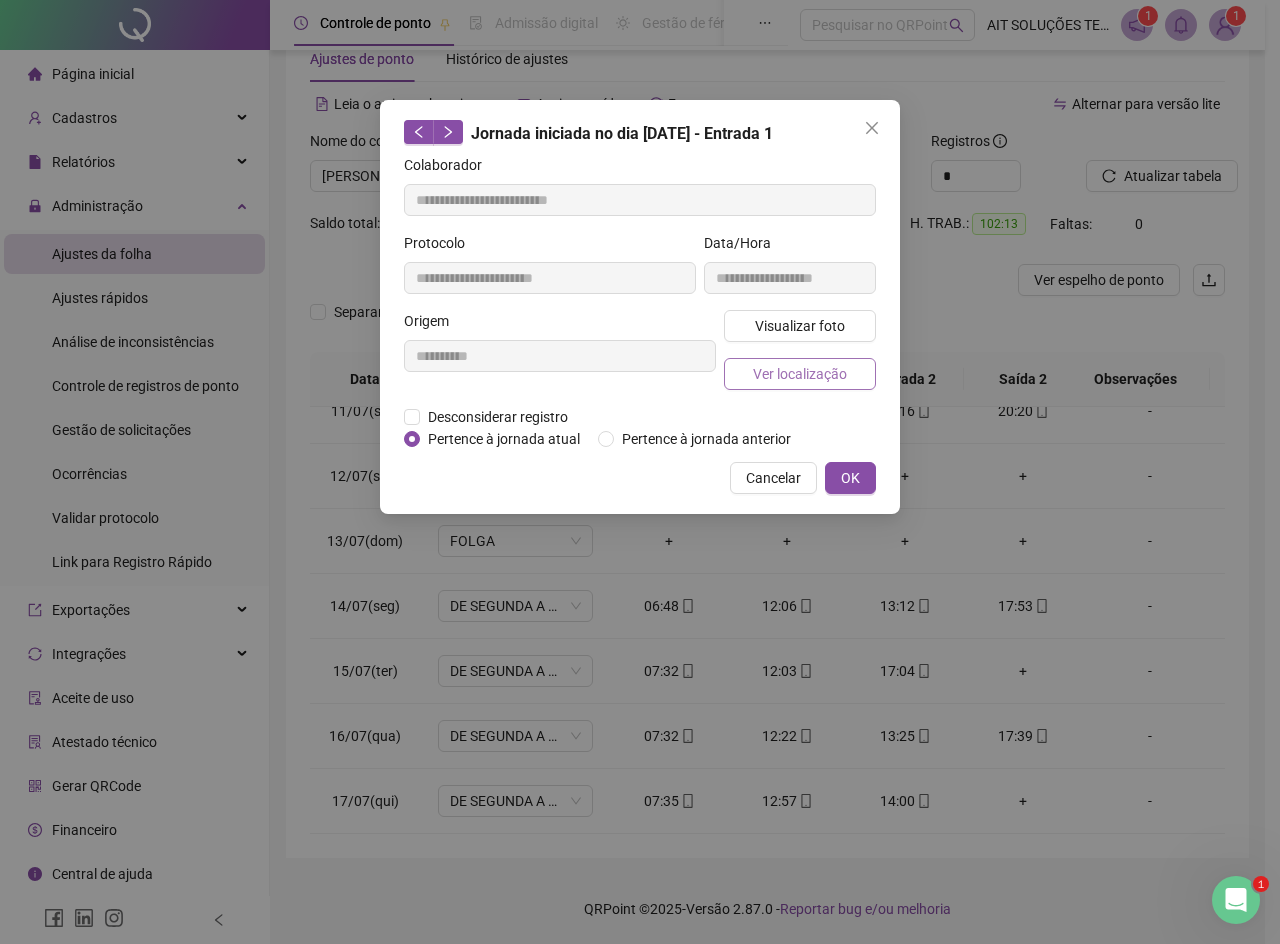 click on "Ver localização" at bounding box center (800, 374) 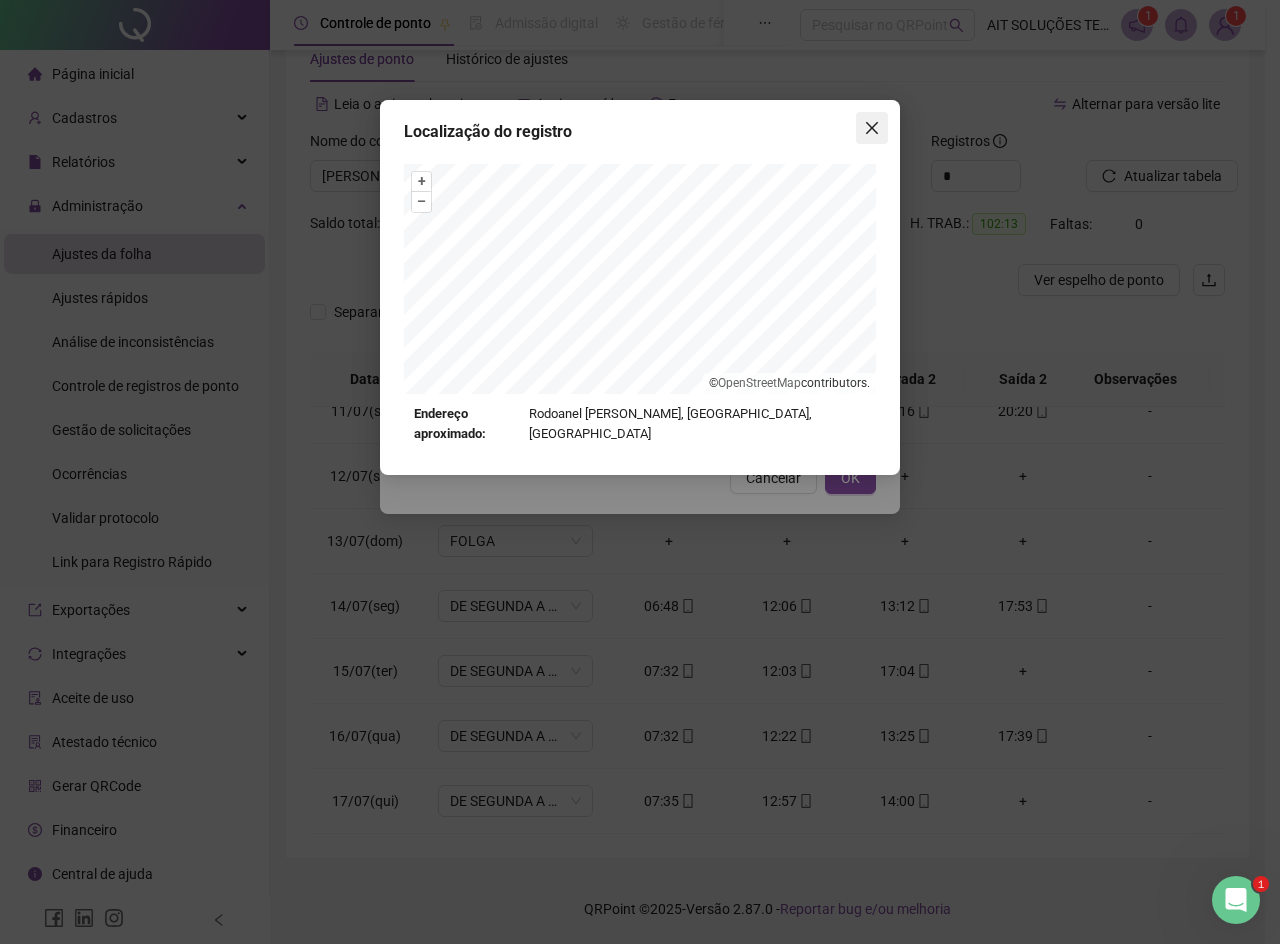 click 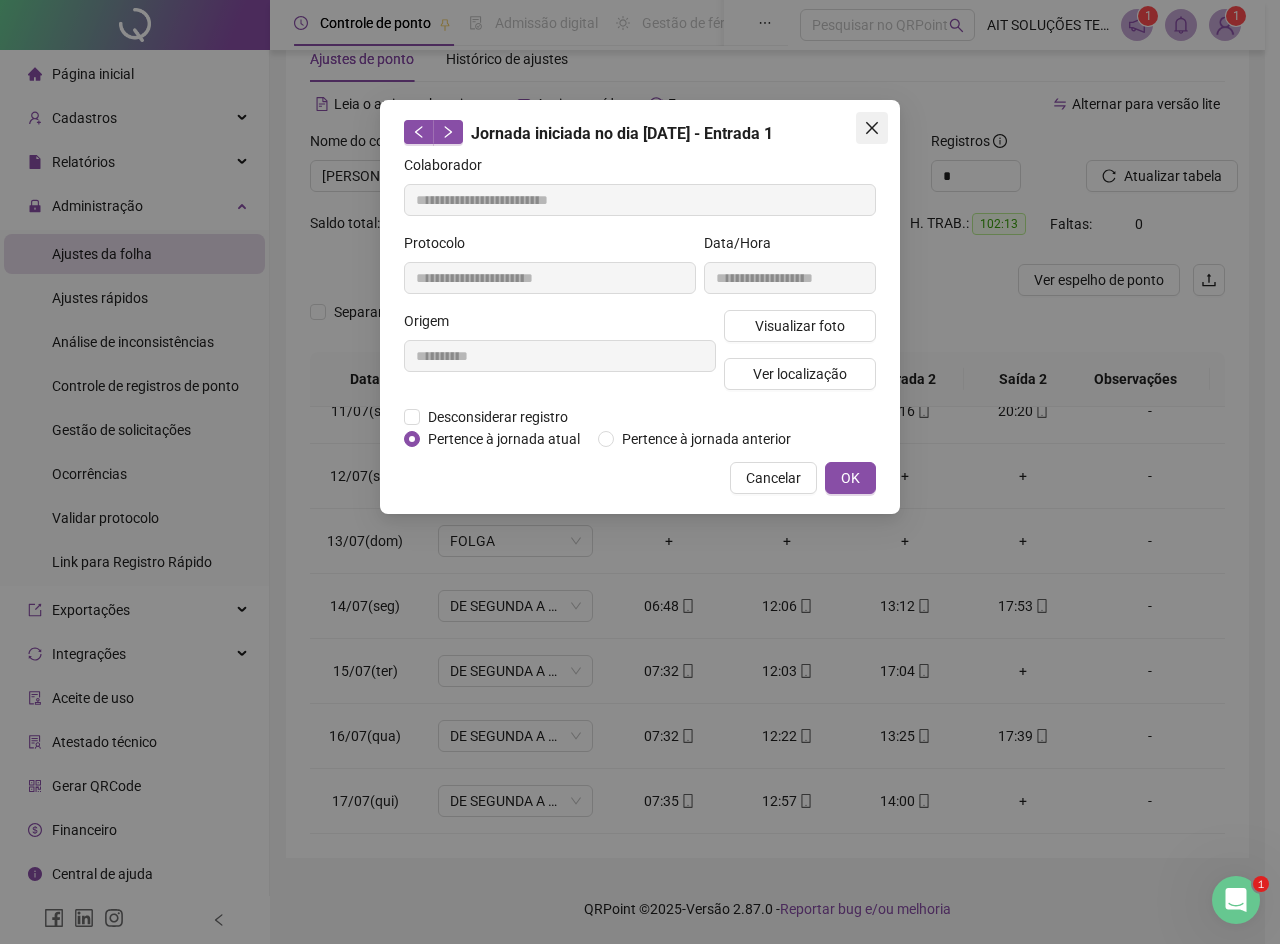 click 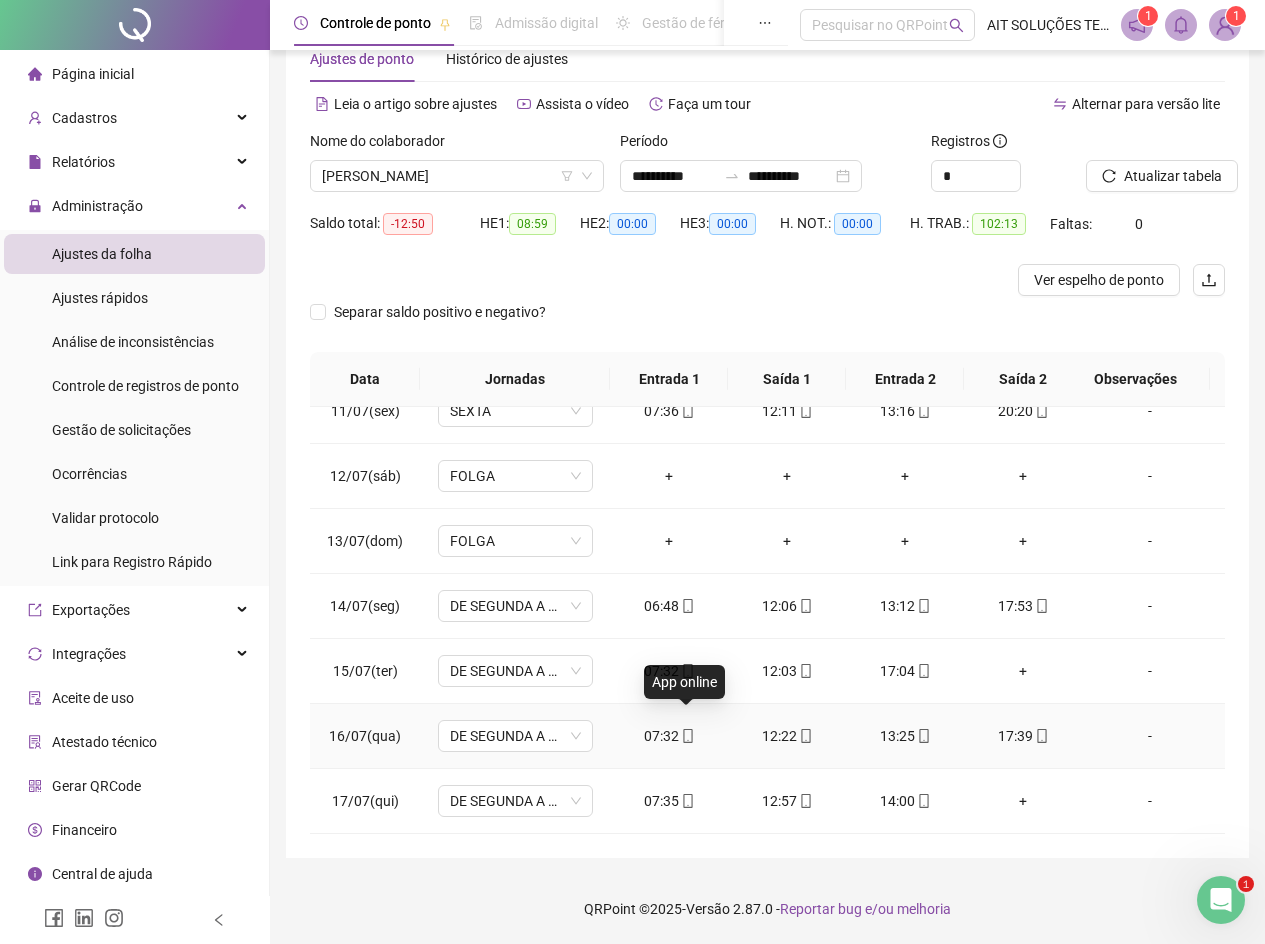 click 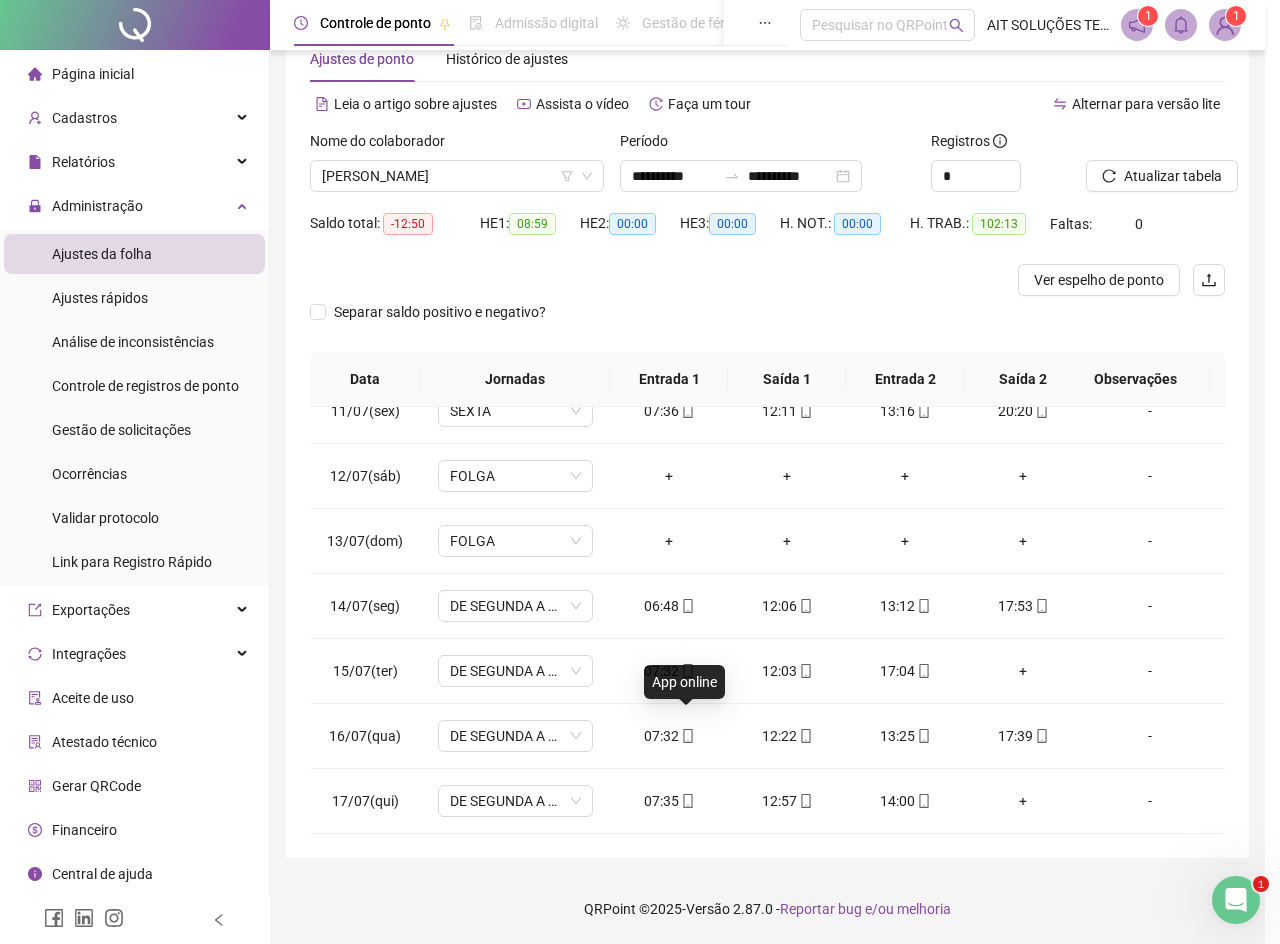 type on "**********" 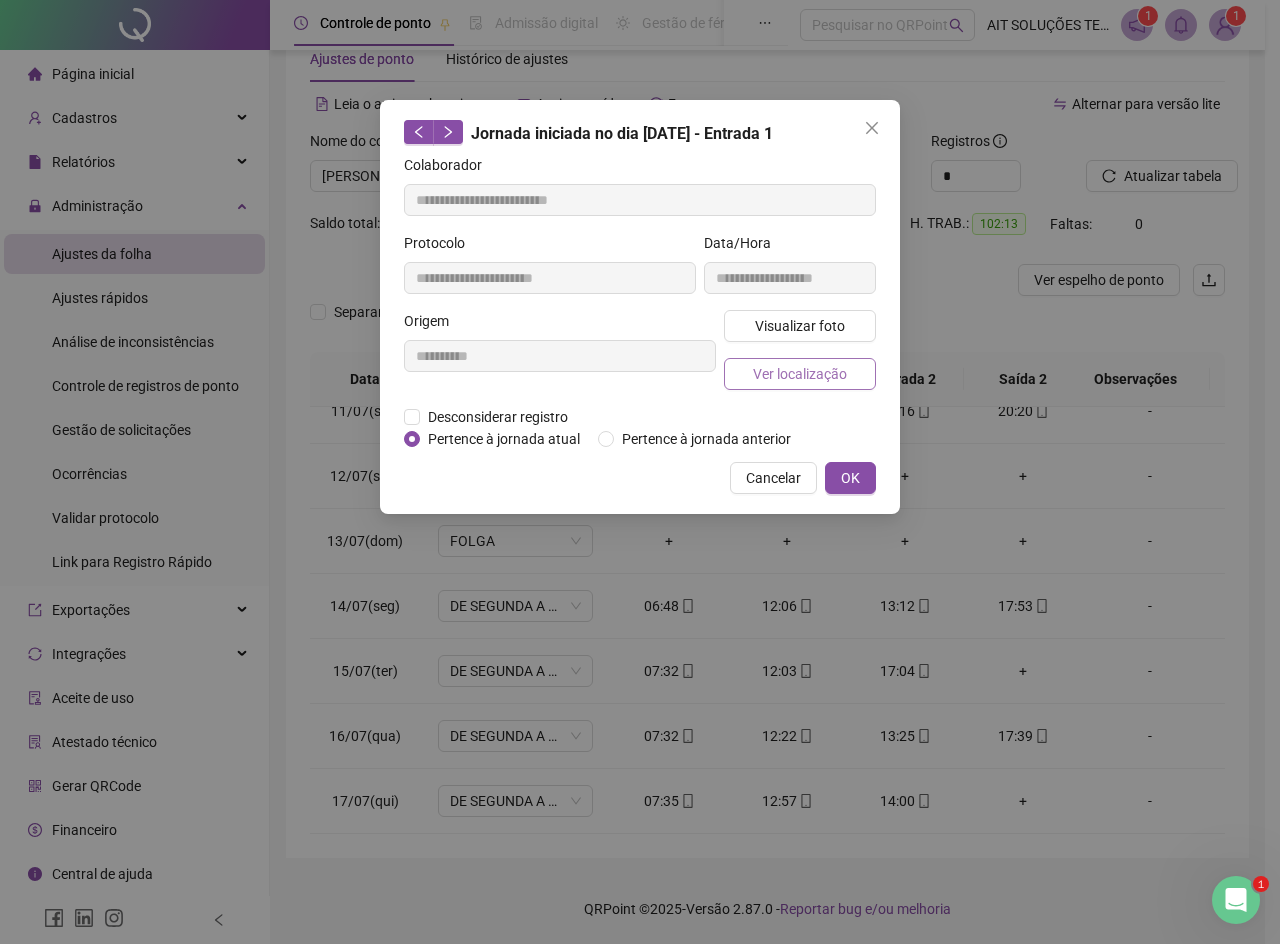 click on "Ver localização" at bounding box center (800, 374) 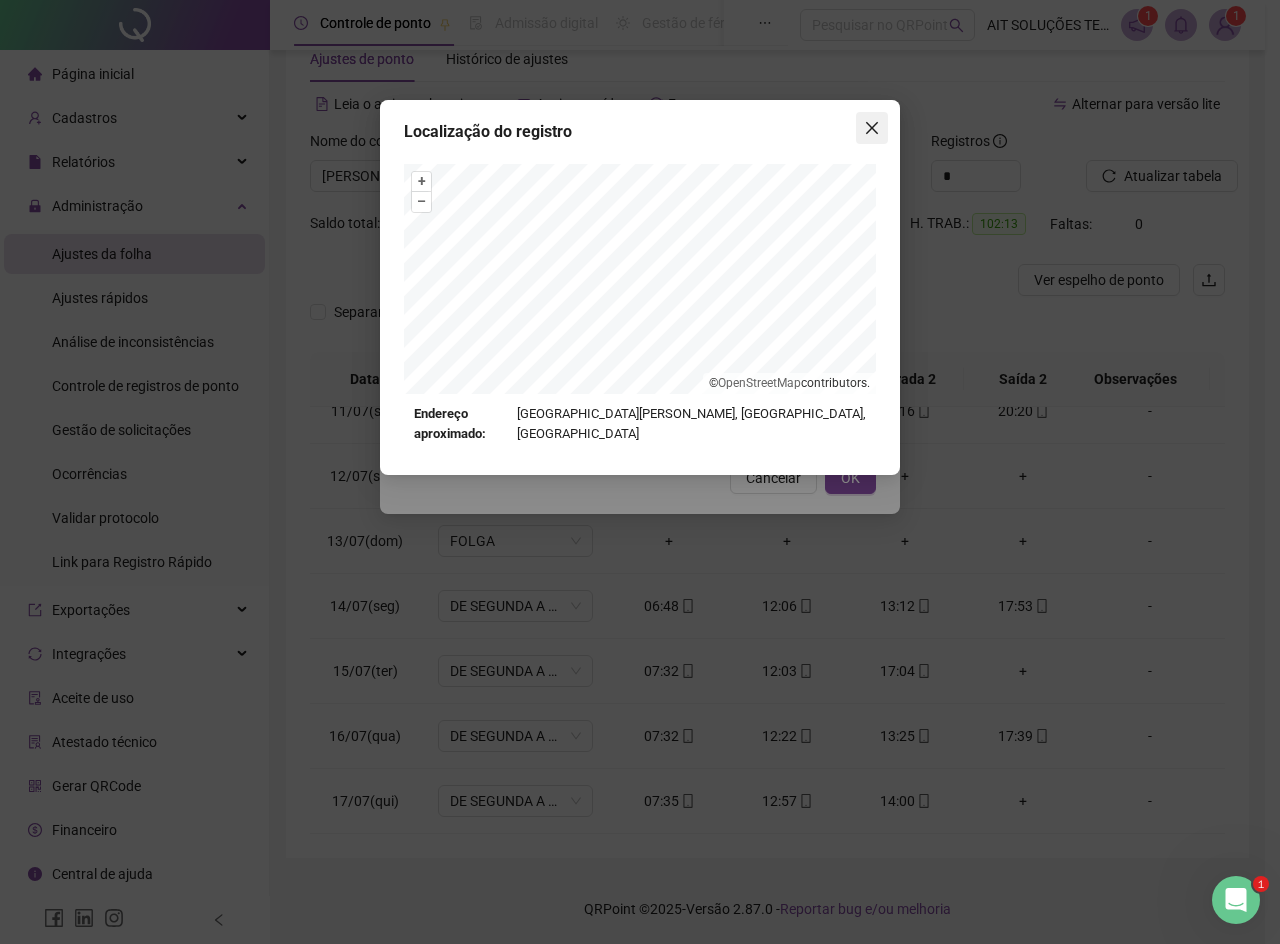 click at bounding box center [872, 128] 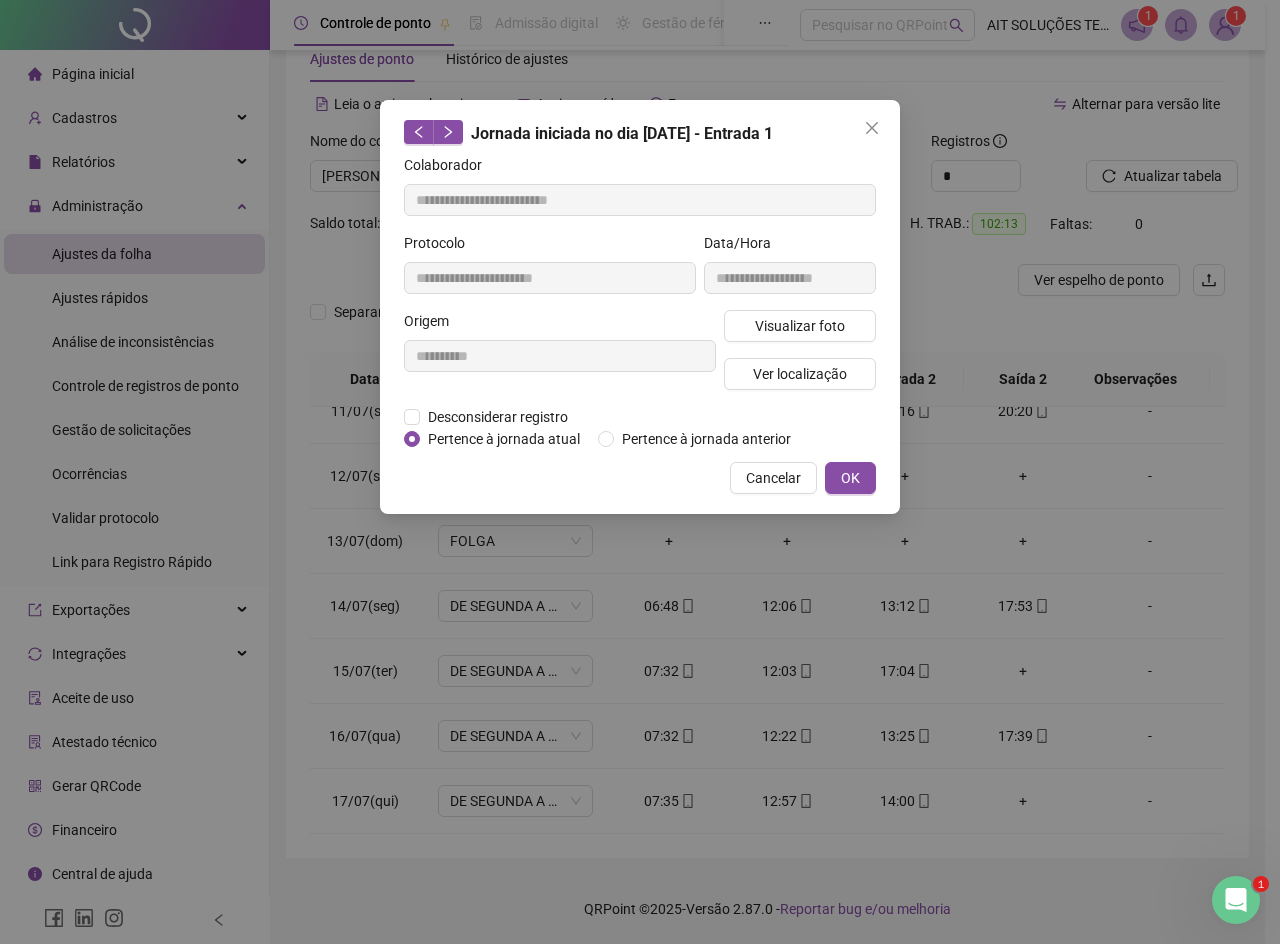 click at bounding box center [872, 128] 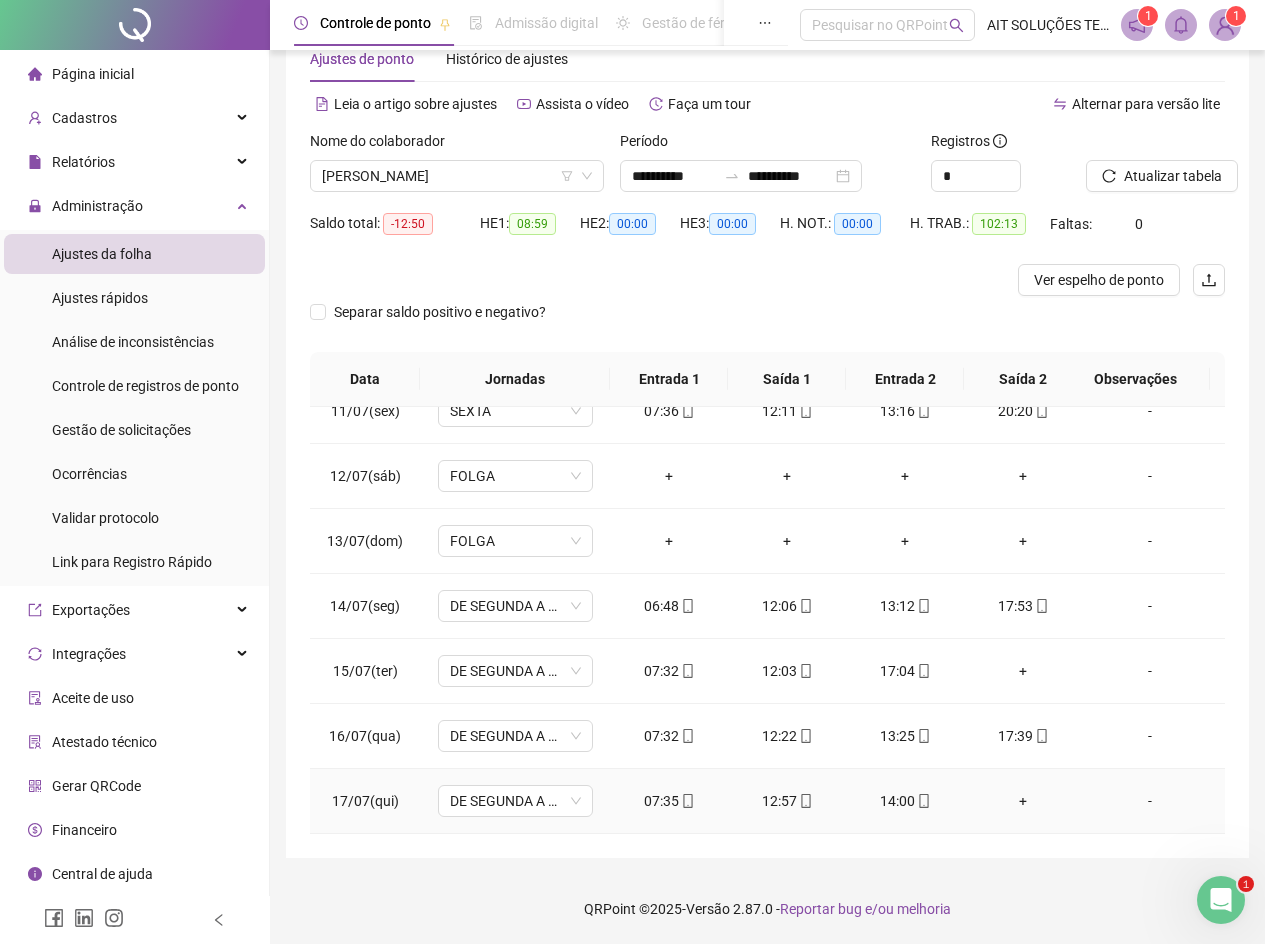 click at bounding box center (687, 801) 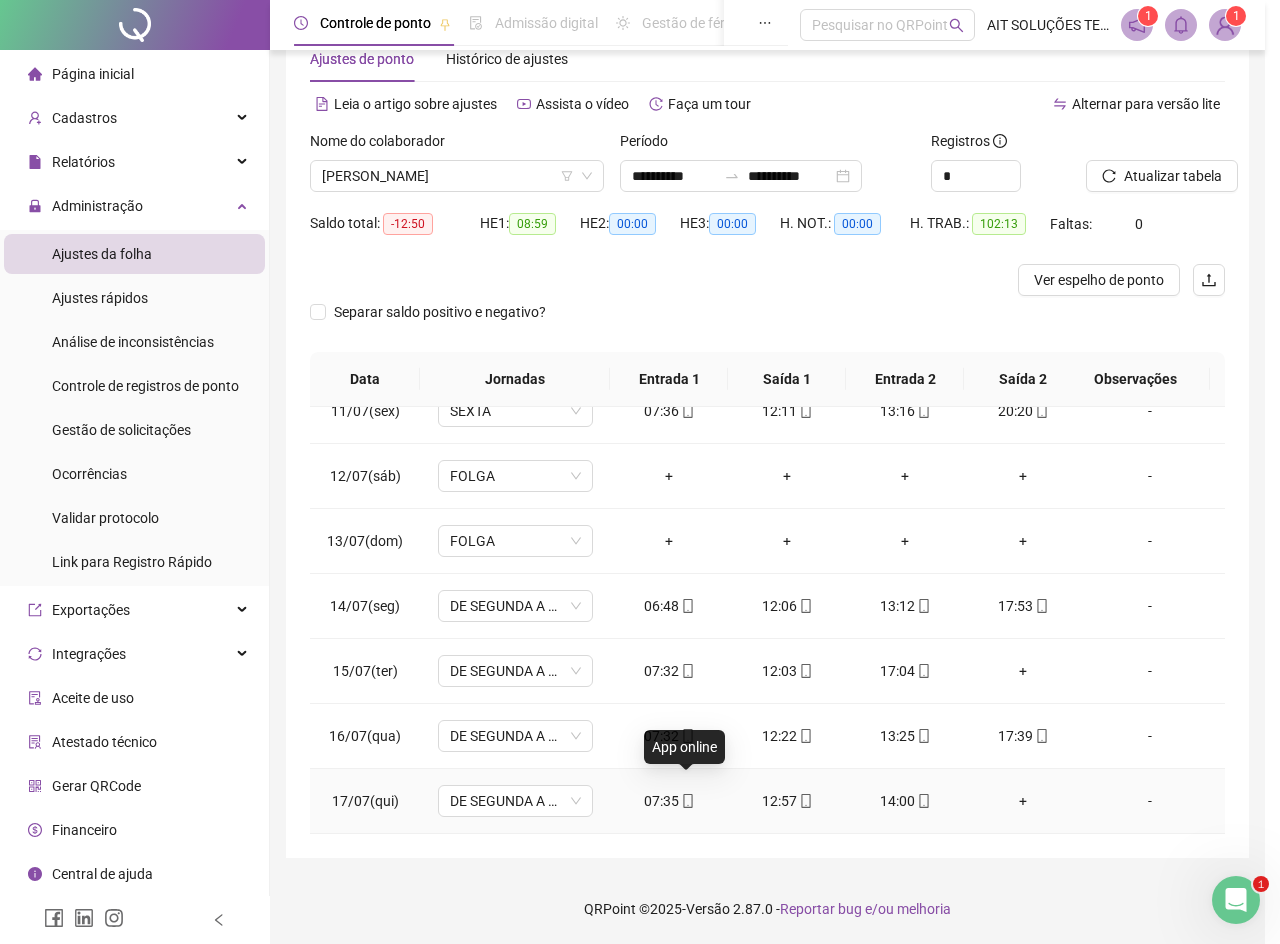 type on "**********" 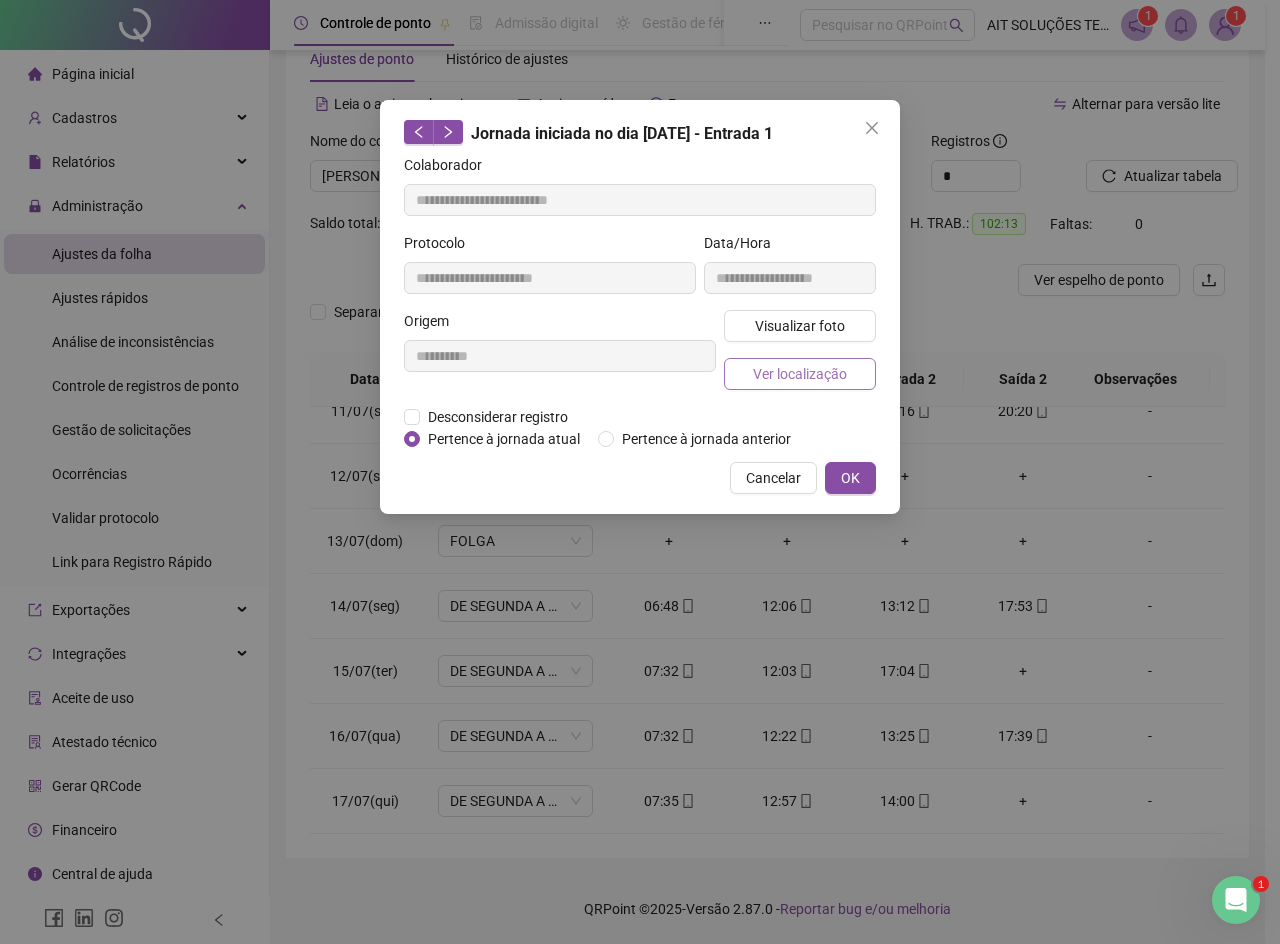 click on "Ver localização" at bounding box center [800, 374] 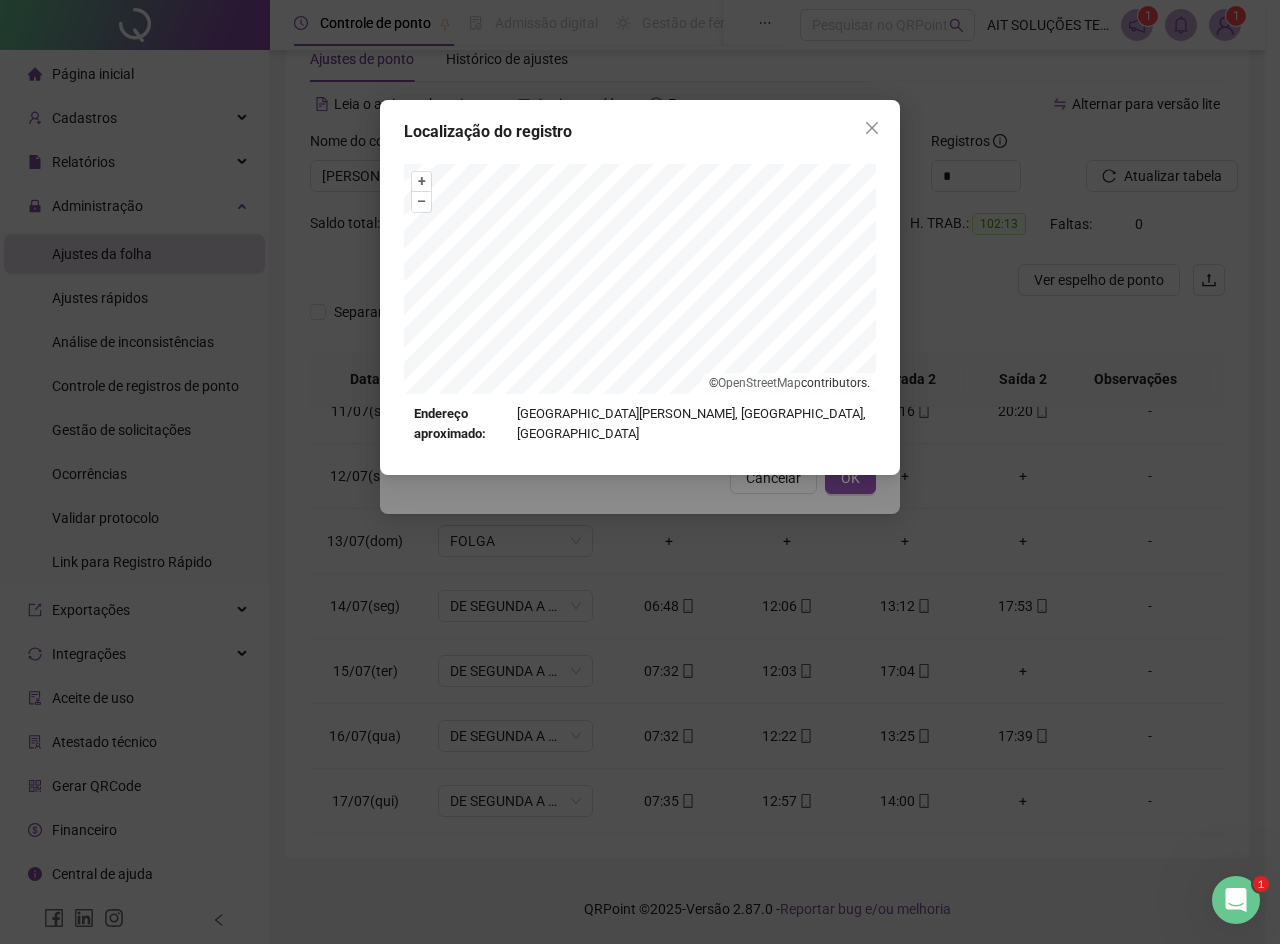 click at bounding box center (872, 128) 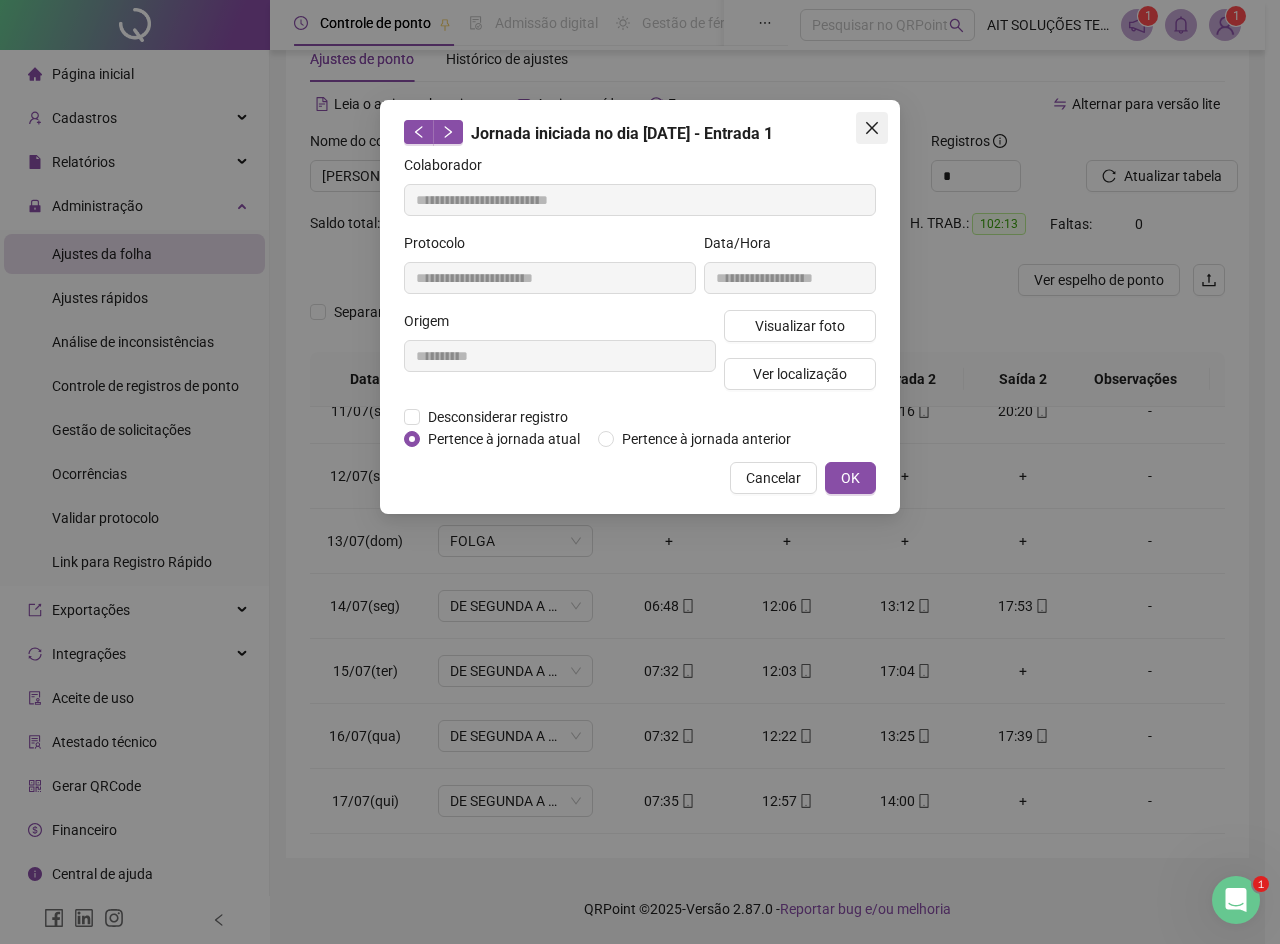 click 